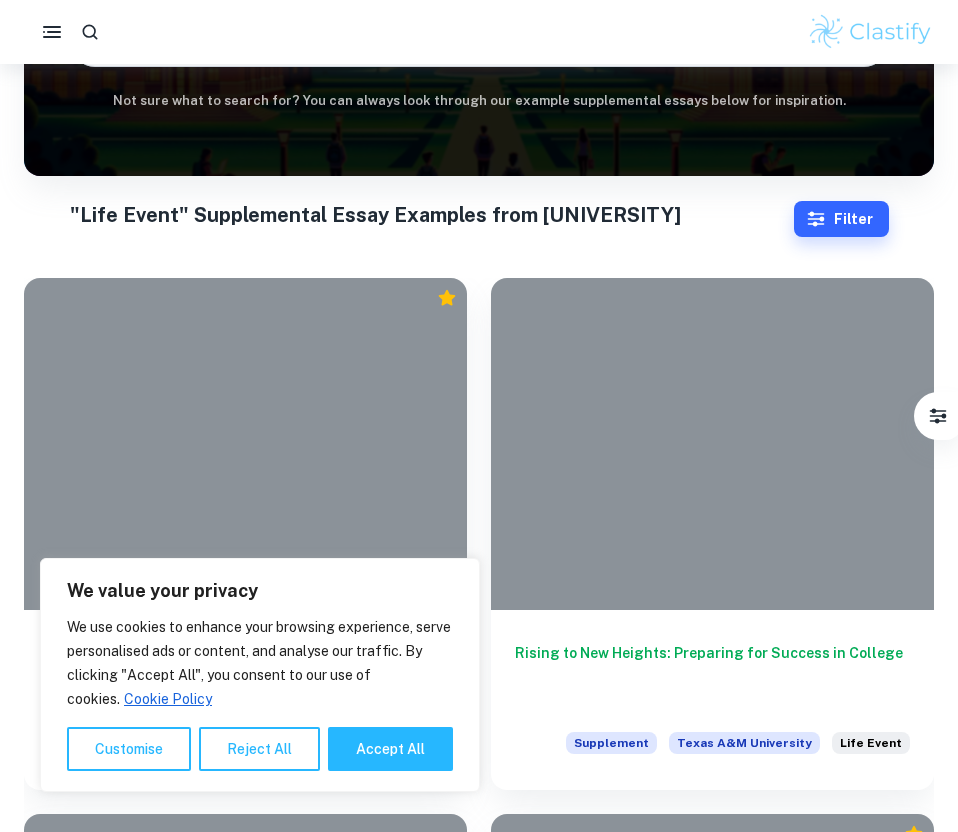 scroll, scrollTop: 431, scrollLeft: 0, axis: vertical 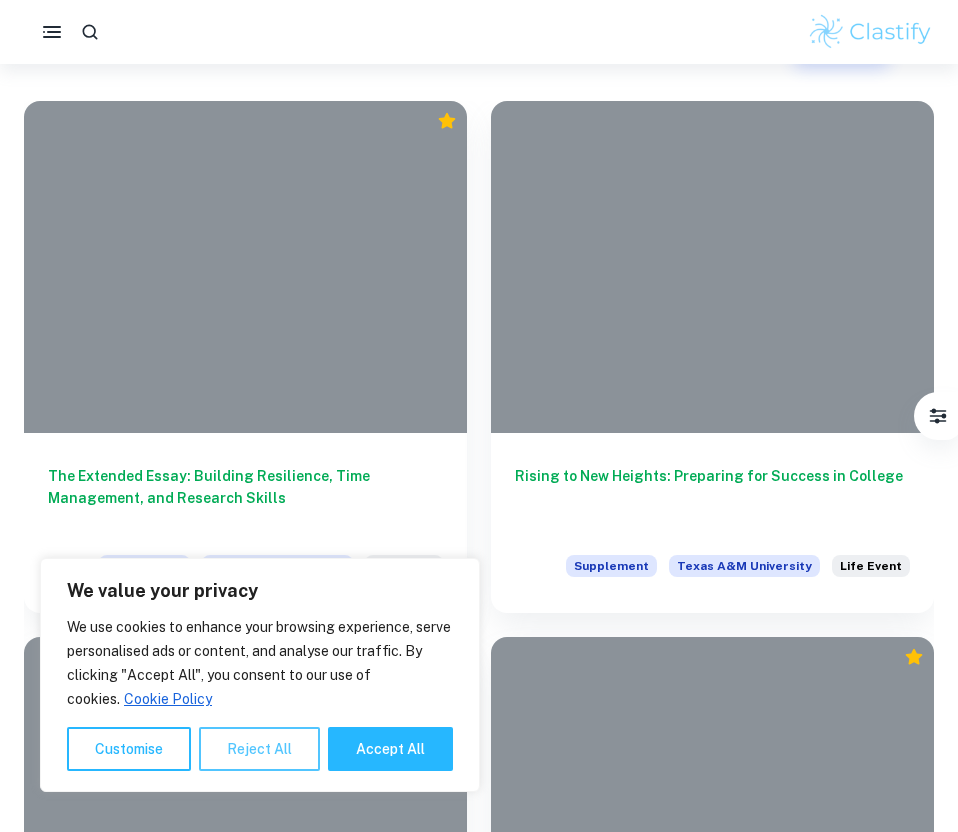 click on "Reject All" at bounding box center [259, 749] 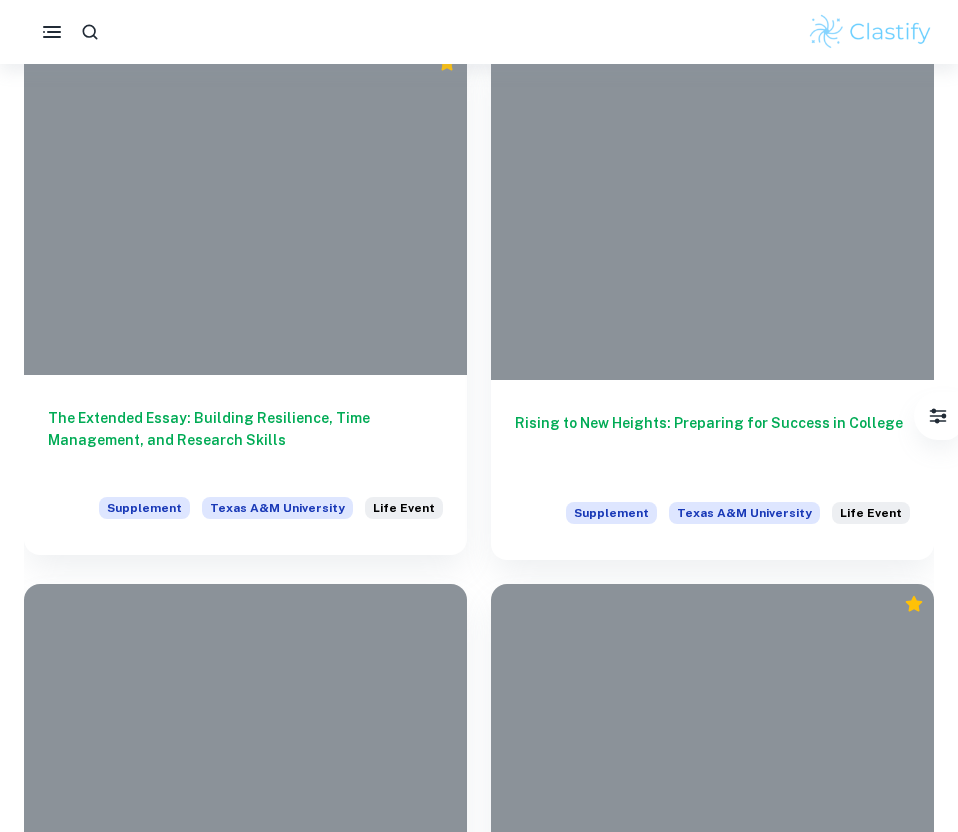 scroll, scrollTop: 485, scrollLeft: 0, axis: vertical 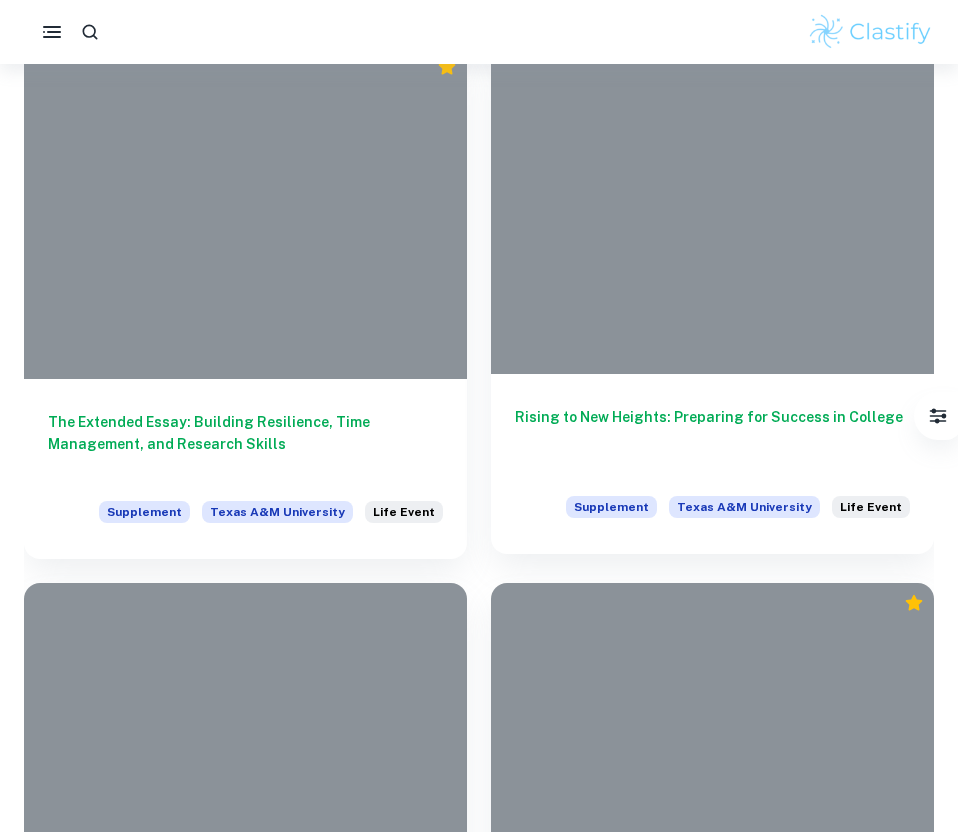 click at bounding box center (712, 208) 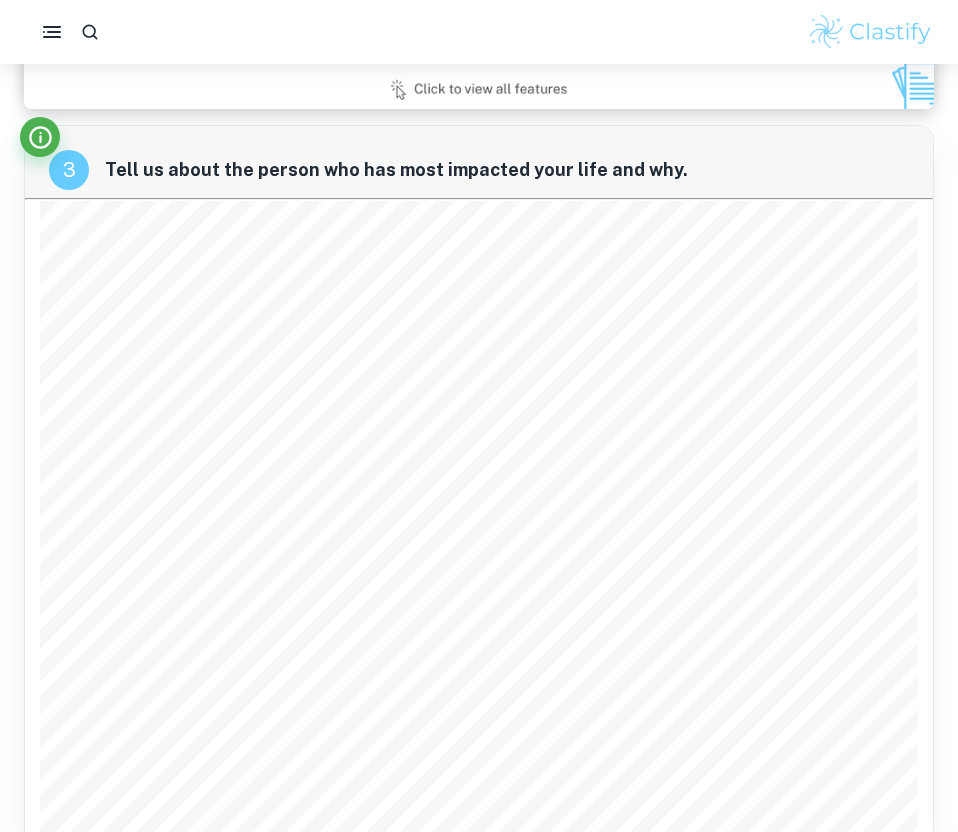 scroll, scrollTop: 3175, scrollLeft: 0, axis: vertical 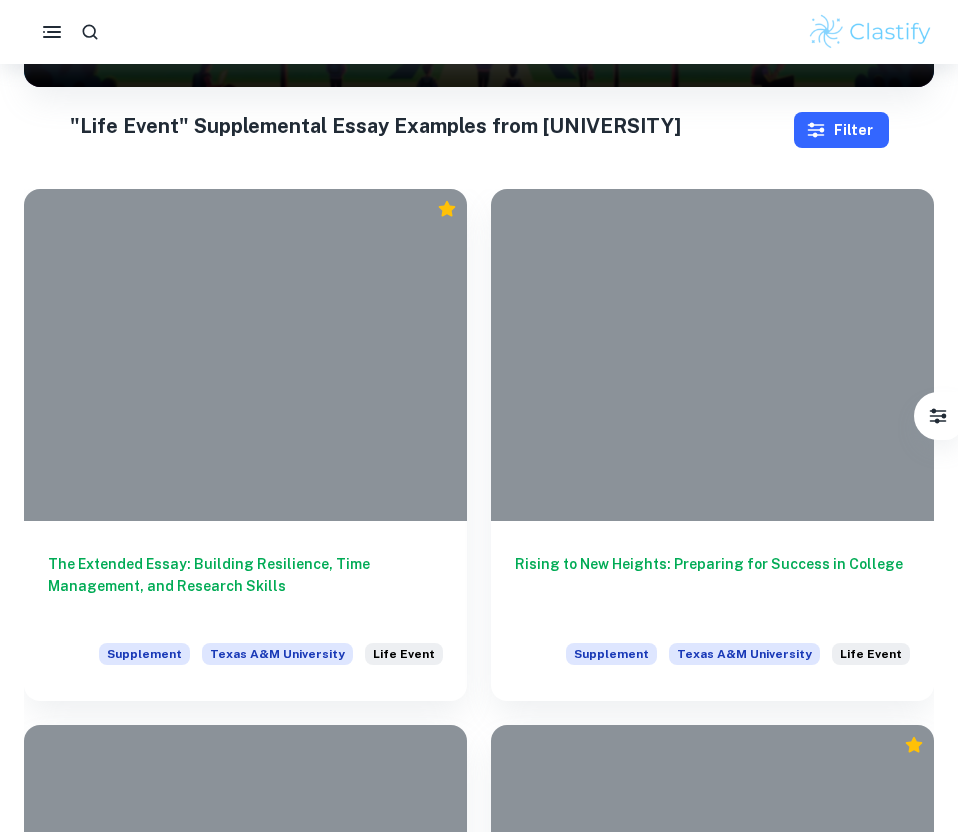 click on "Filter" at bounding box center (841, 130) 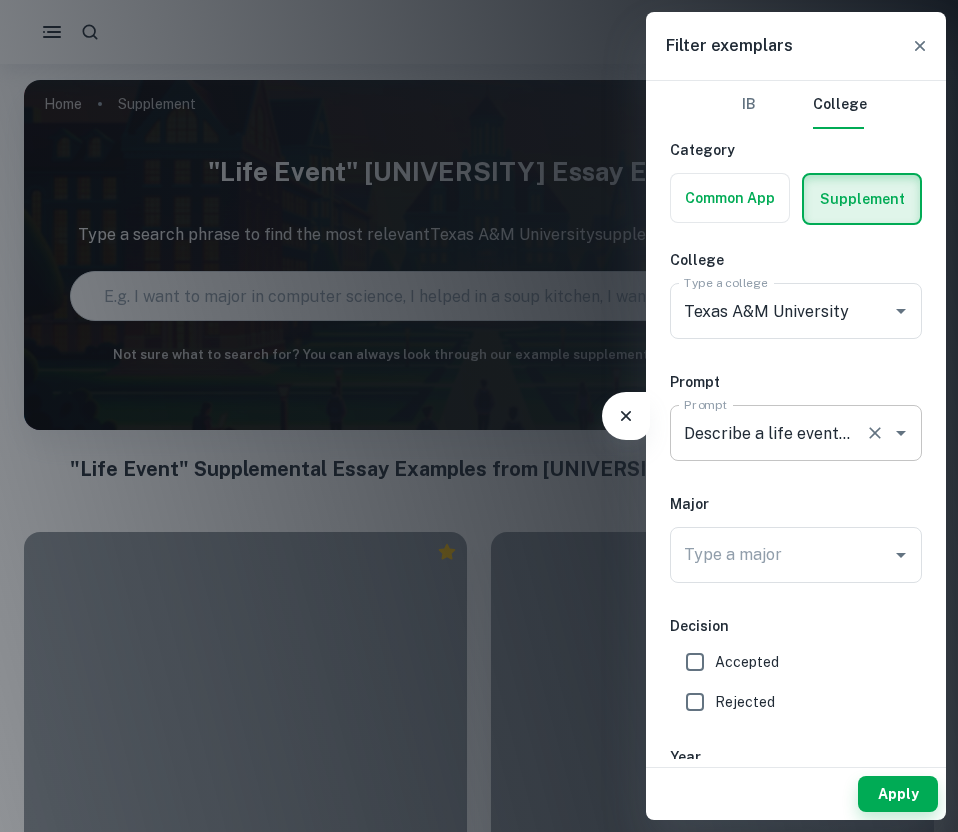 click 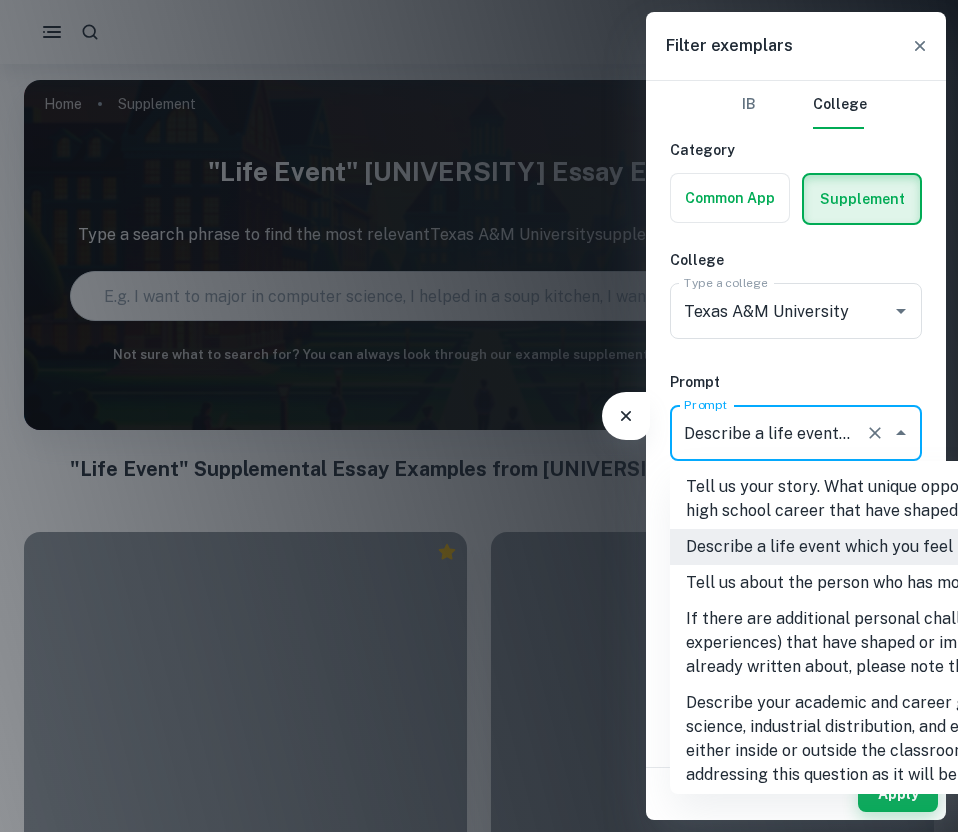 scroll, scrollTop: 0, scrollLeft: 429, axis: horizontal 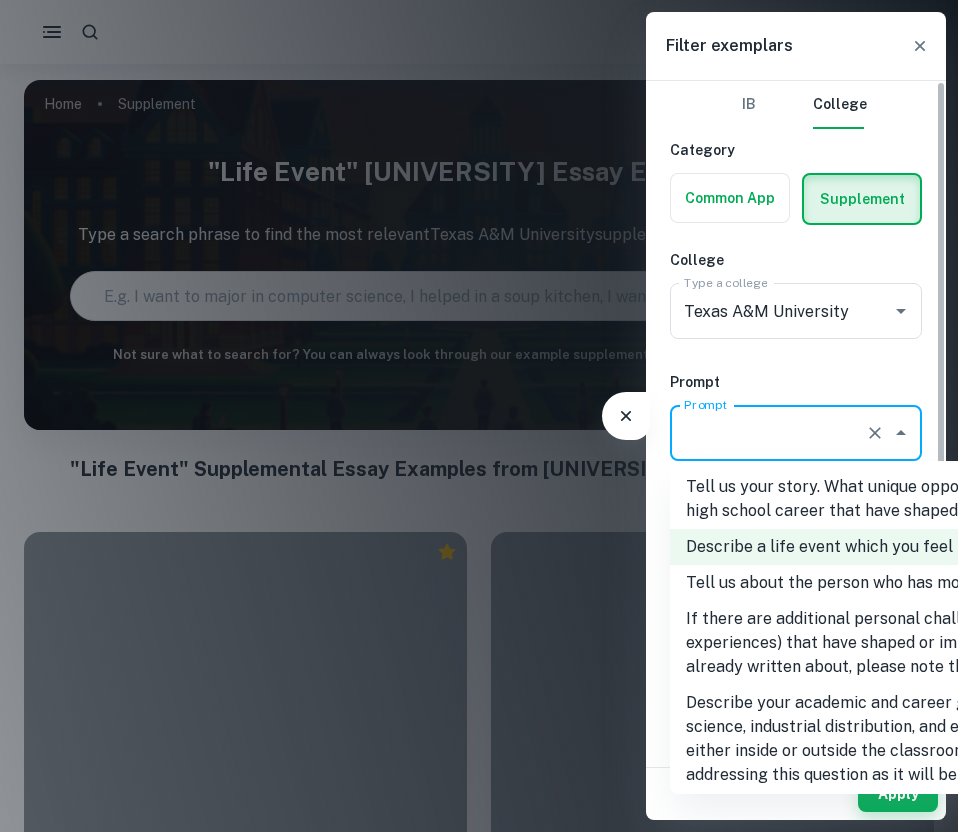 click on "Prompt" at bounding box center (796, 382) 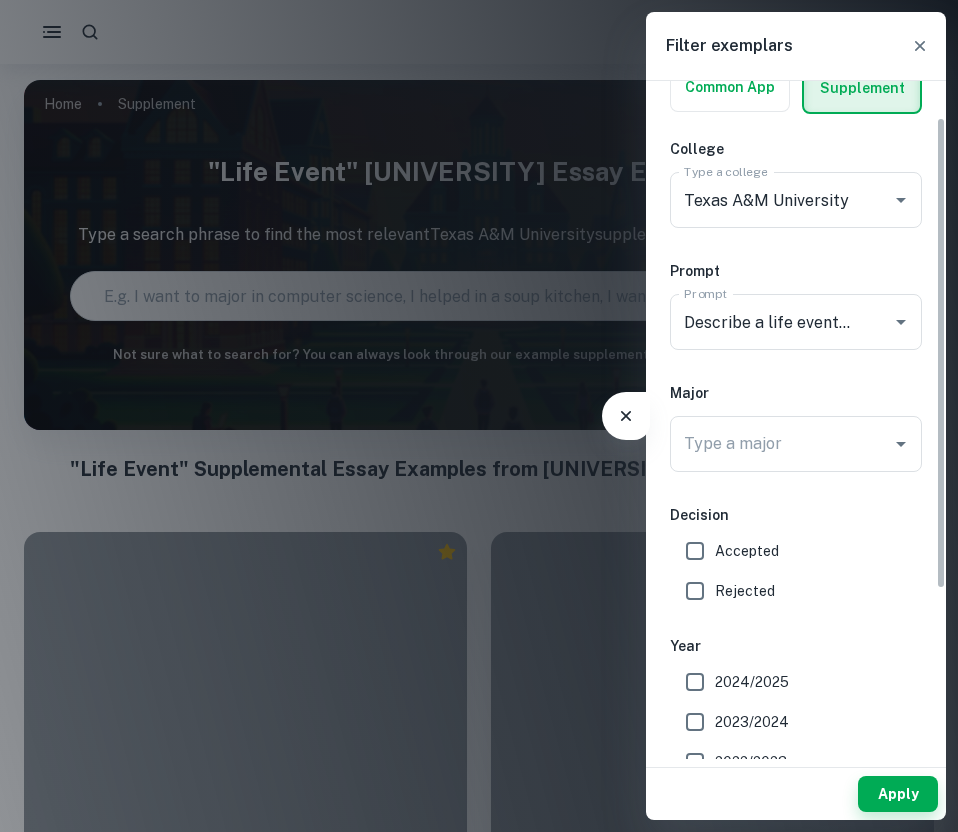 scroll, scrollTop: 130, scrollLeft: 0, axis: vertical 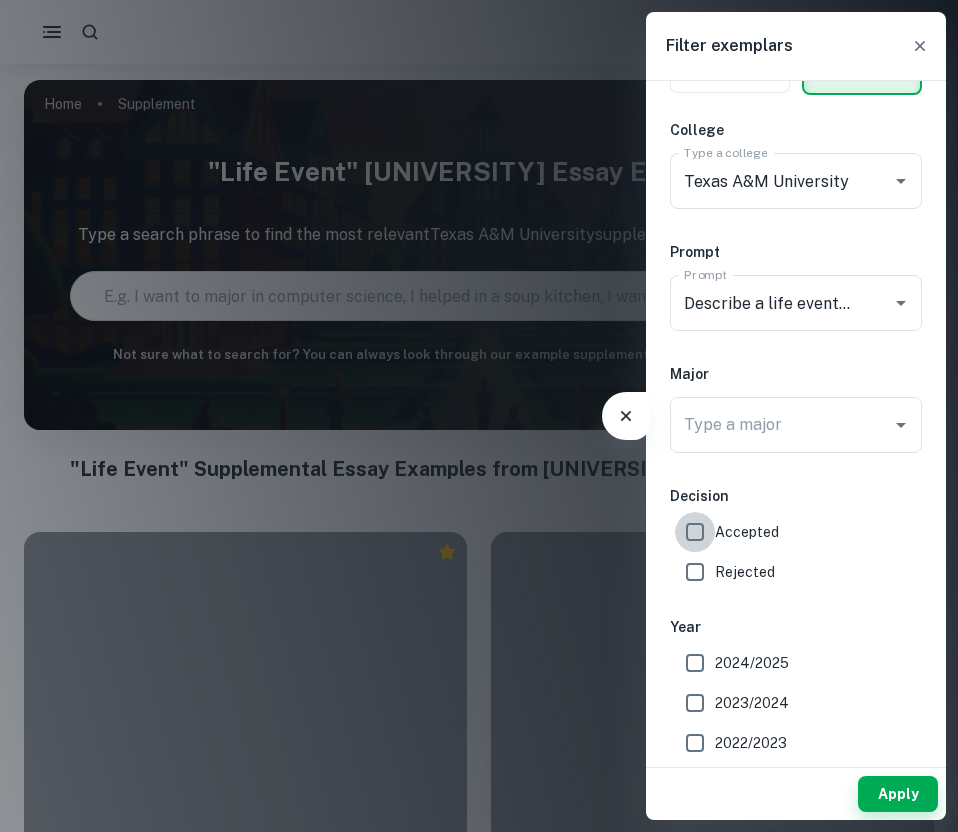 click on "Accepted" at bounding box center (695, 532) 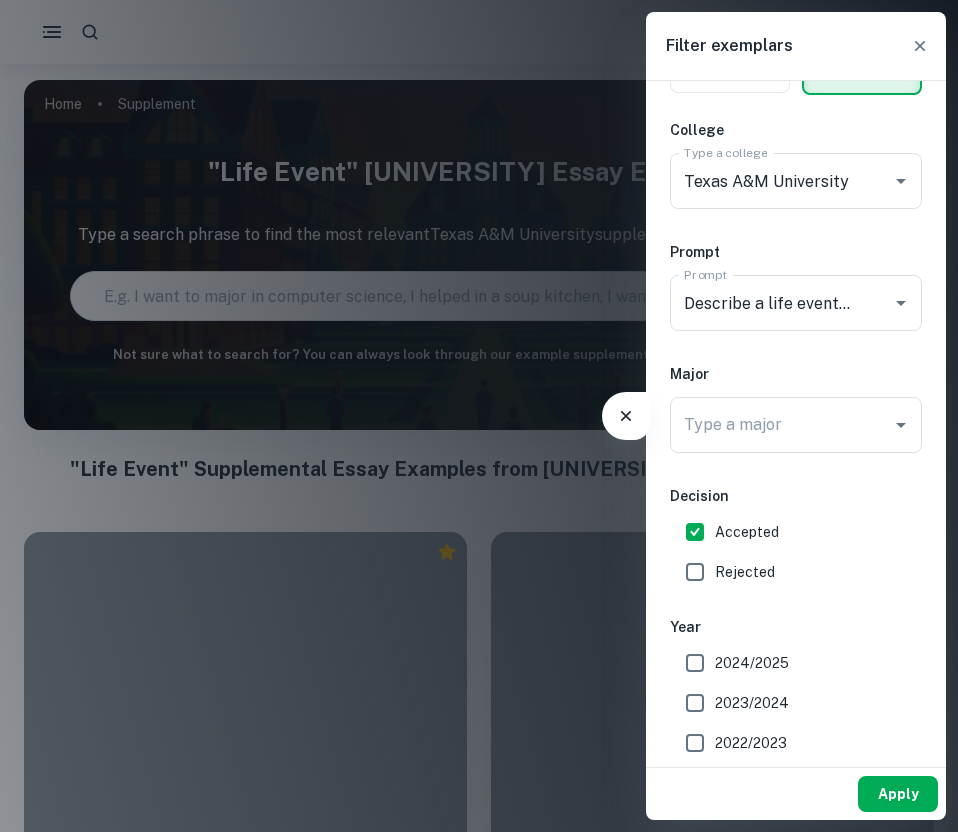 click on "Apply" at bounding box center [898, 794] 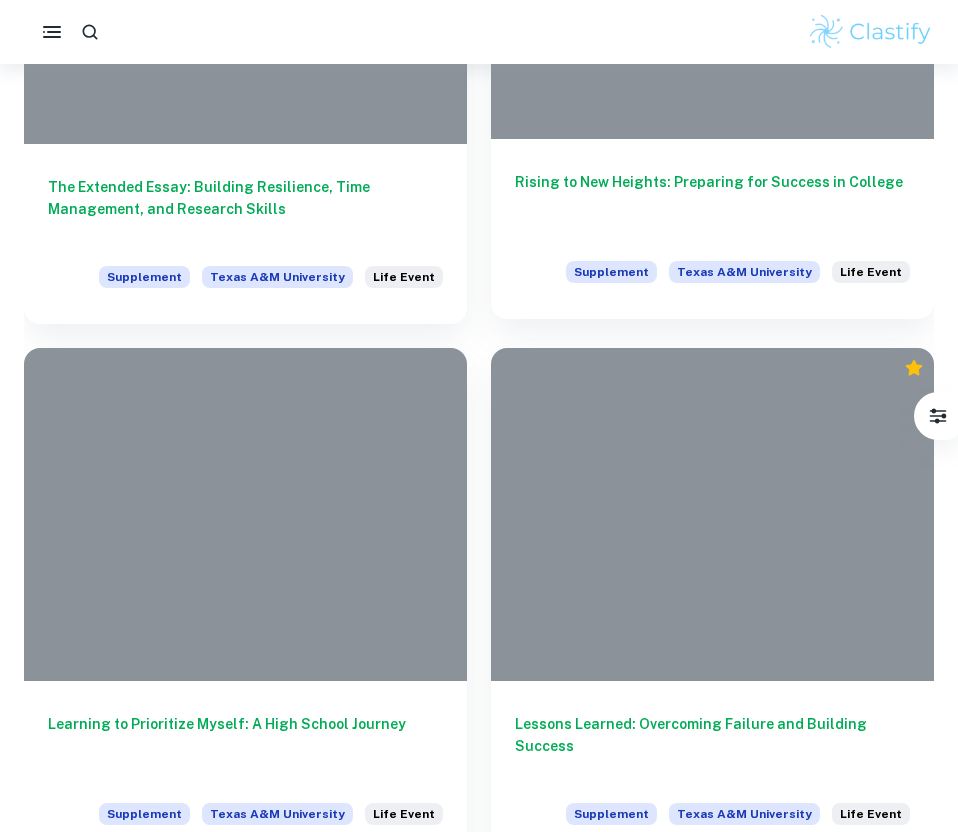 scroll, scrollTop: 748, scrollLeft: 0, axis: vertical 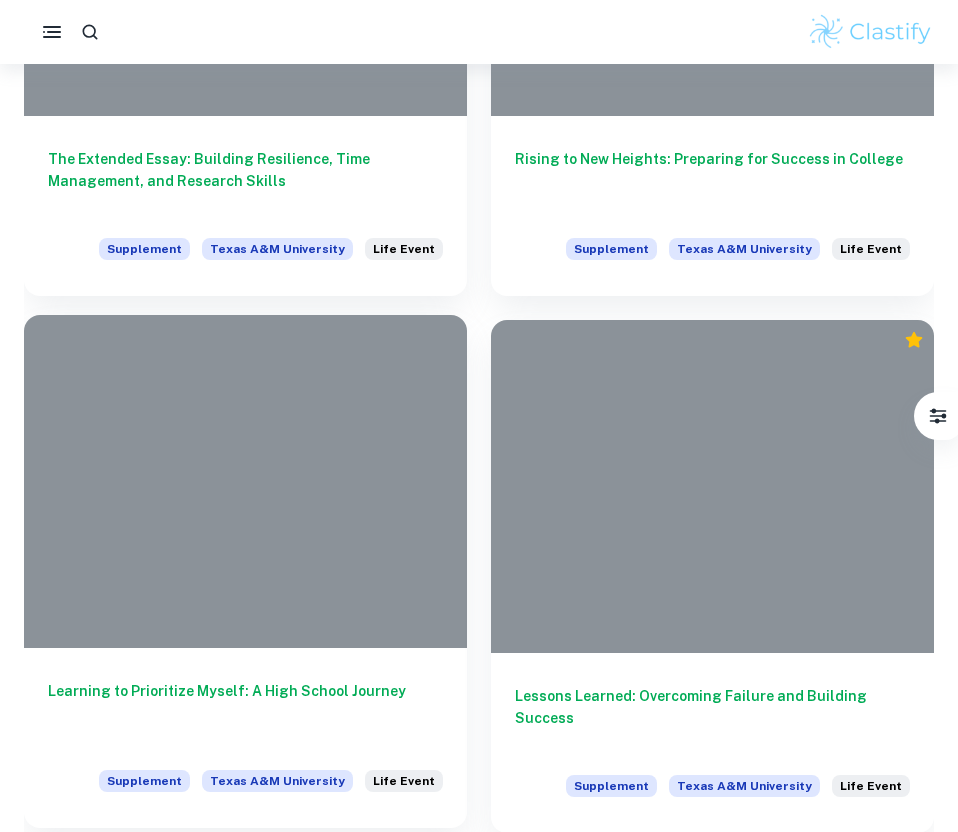 click on "Learning to Prioritize Myself: A High School Journey" at bounding box center (245, 713) 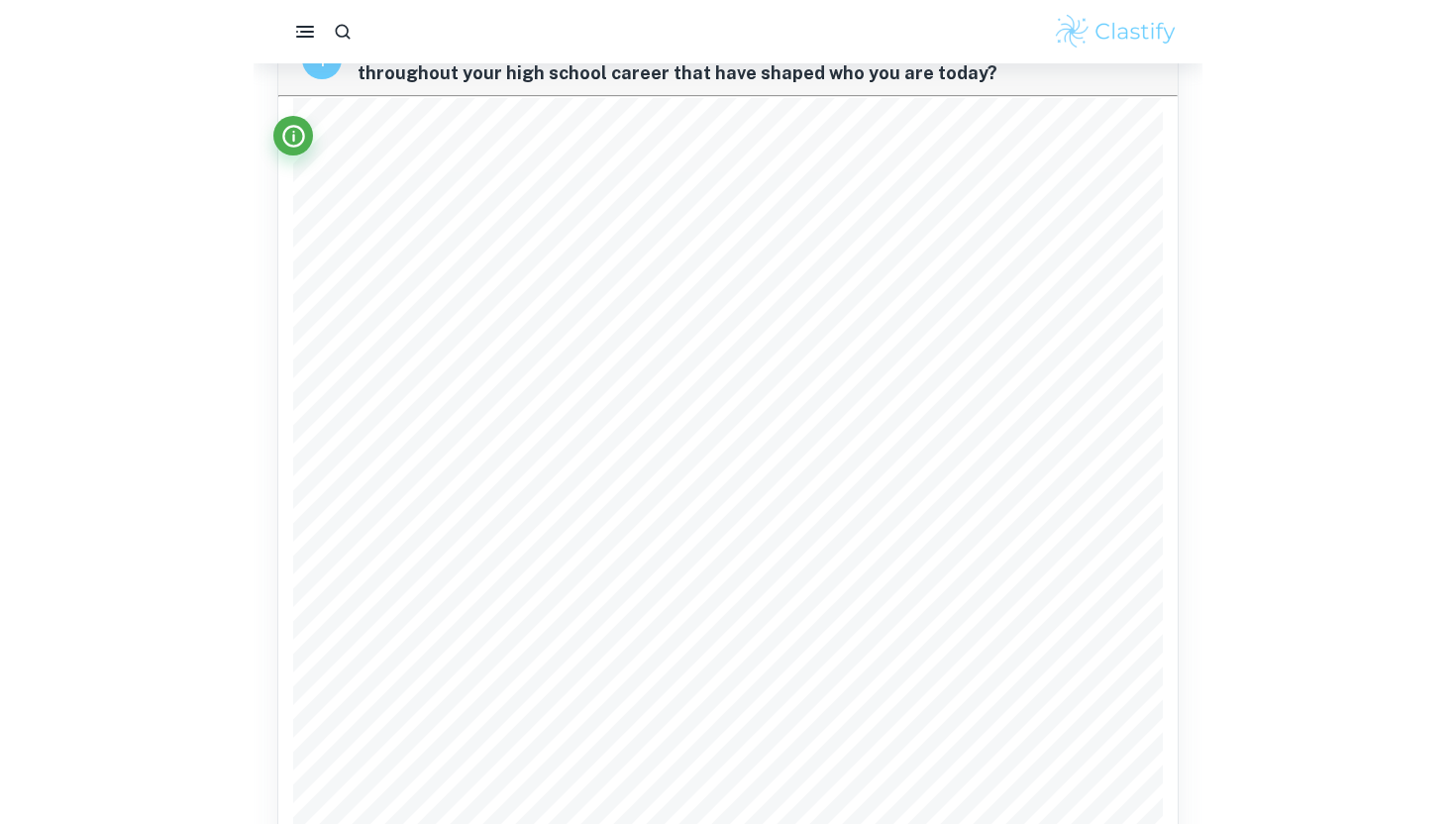 scroll, scrollTop: 0, scrollLeft: 0, axis: both 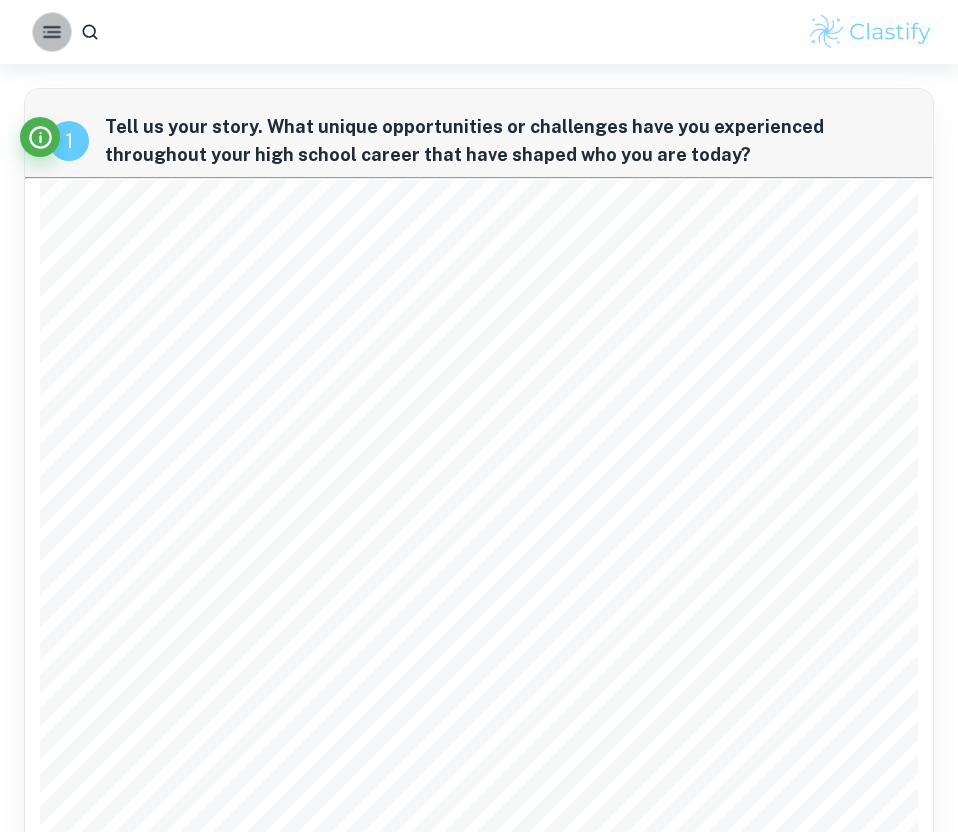 click at bounding box center (51, 31) 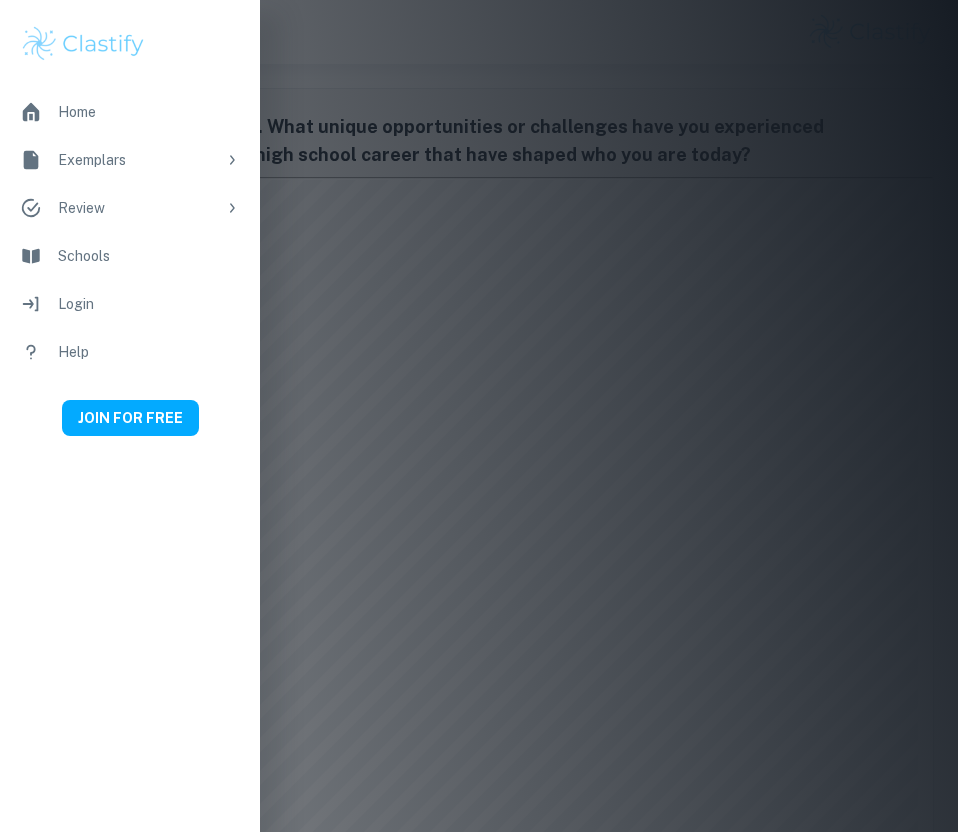 click at bounding box center [479, 416] 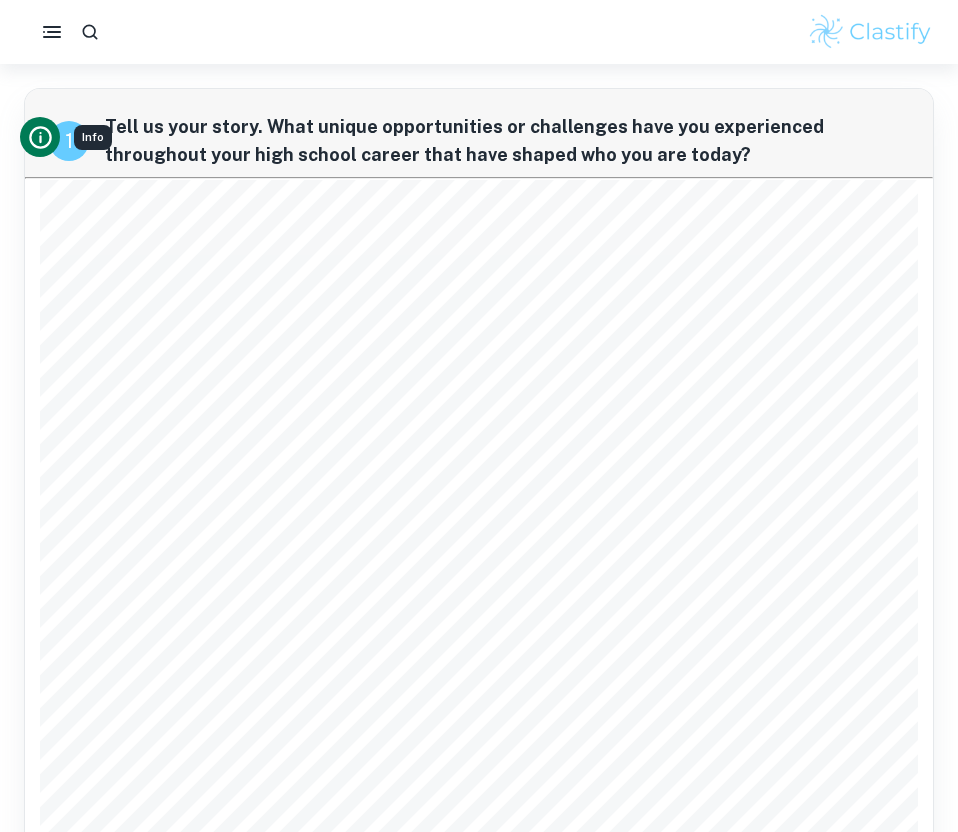 click 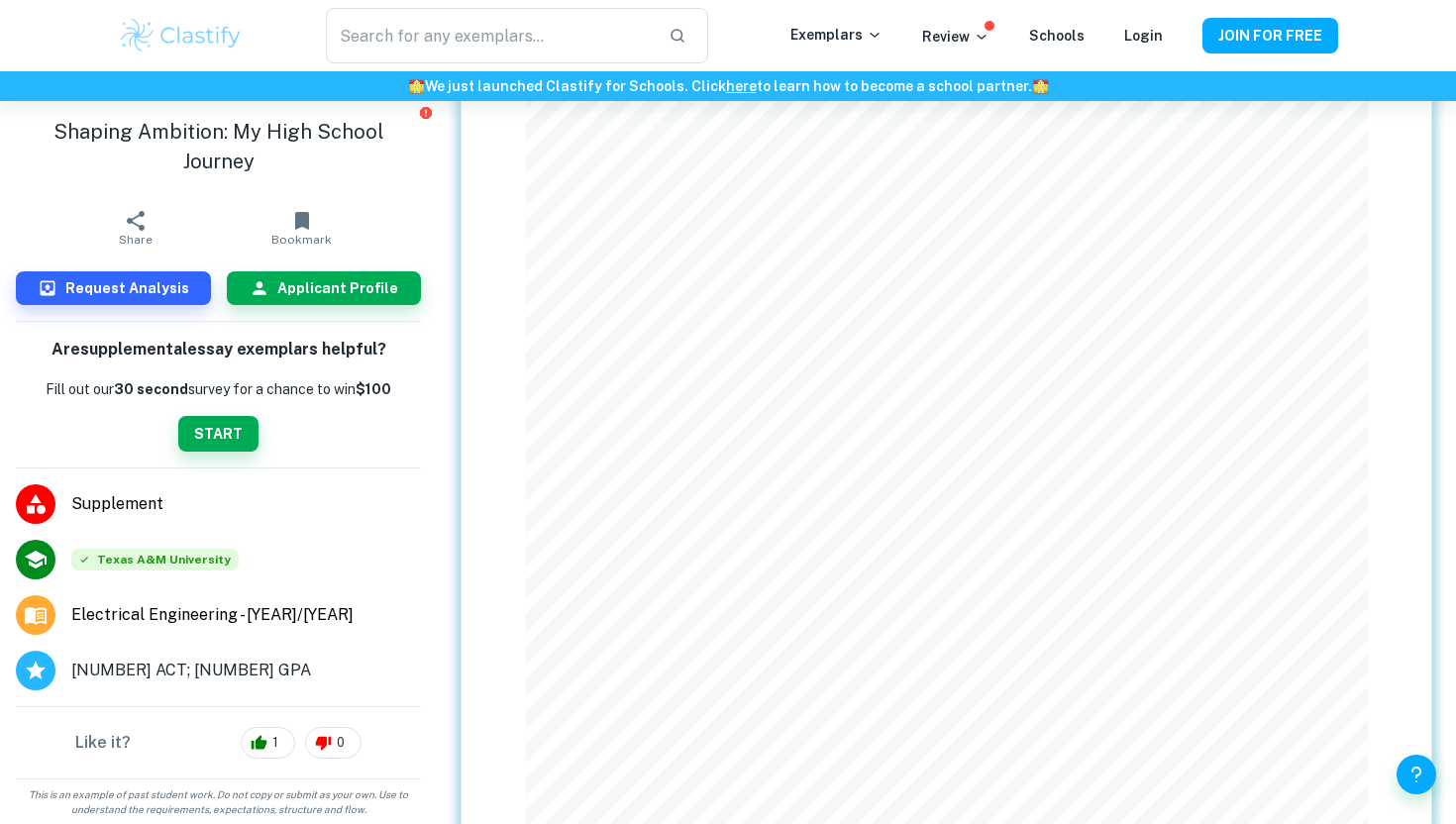 scroll, scrollTop: 318, scrollLeft: 0, axis: vertical 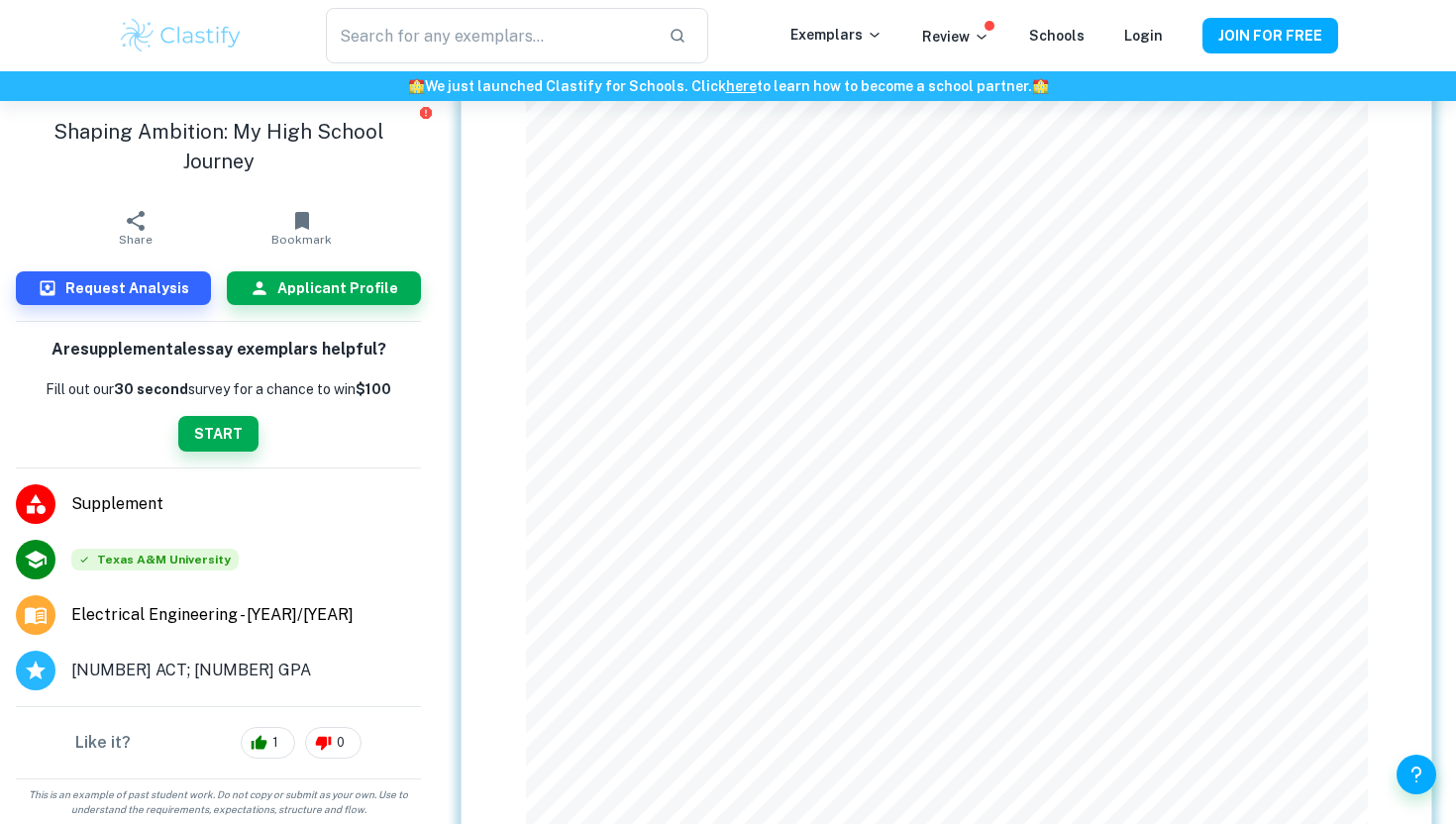 click on "1 Tell us your story. What unique opportunities or challenges have you experienced throughout your high school career that have shaped who you are today?" at bounding box center [946, 462] 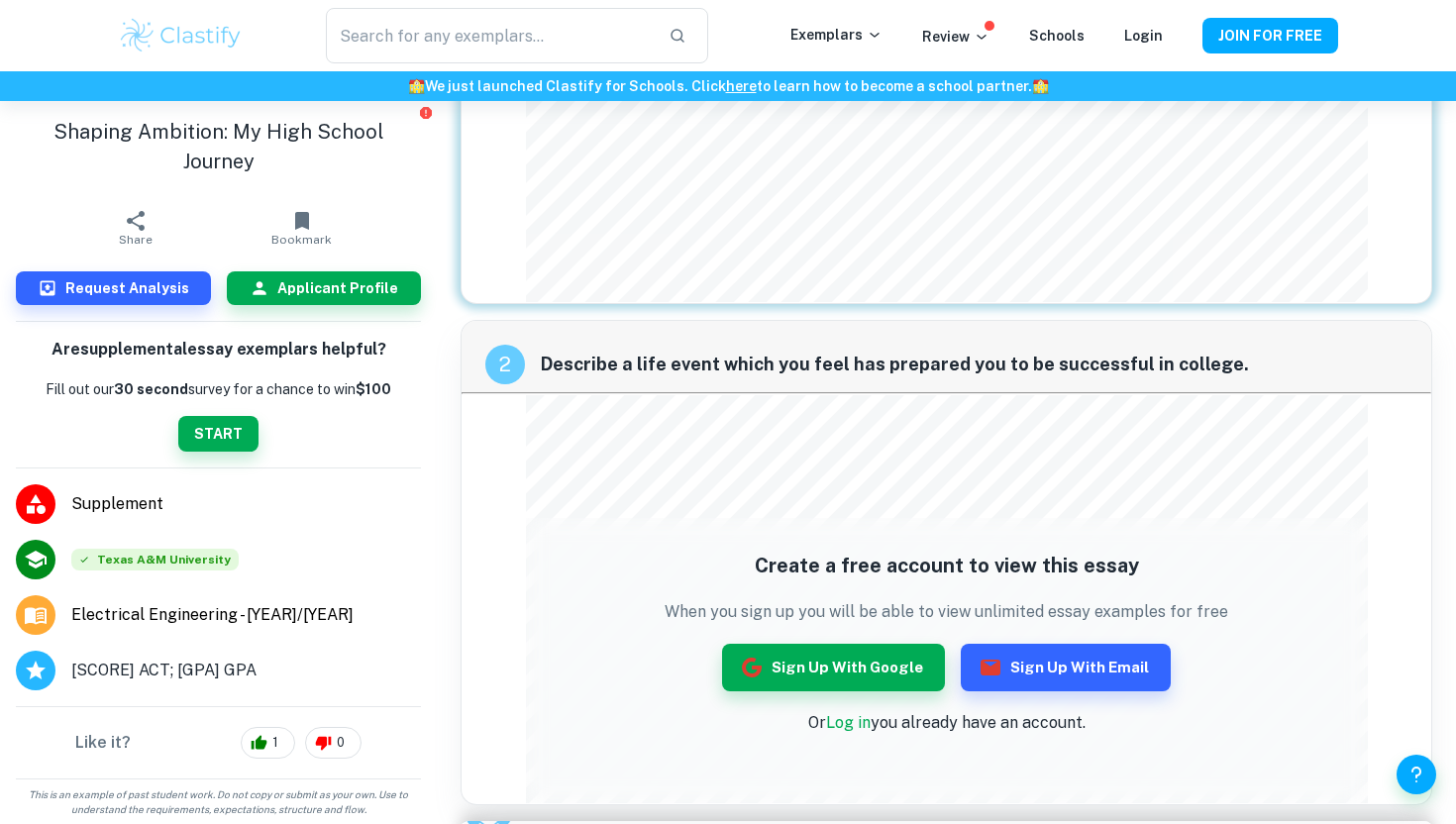 scroll, scrollTop: 1132, scrollLeft: 0, axis: vertical 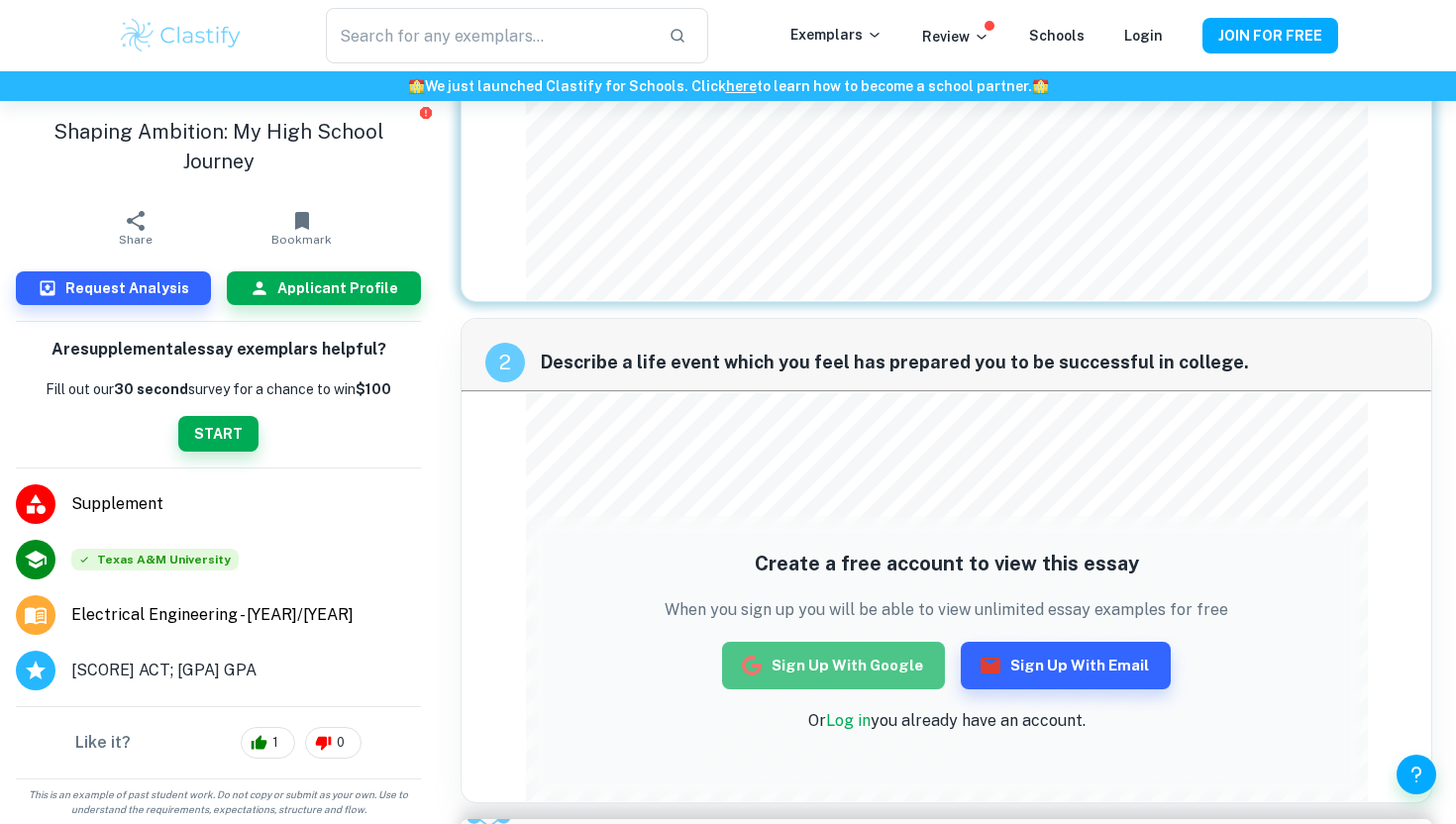 click on "Sign up with Google" at bounding box center (833, 666) 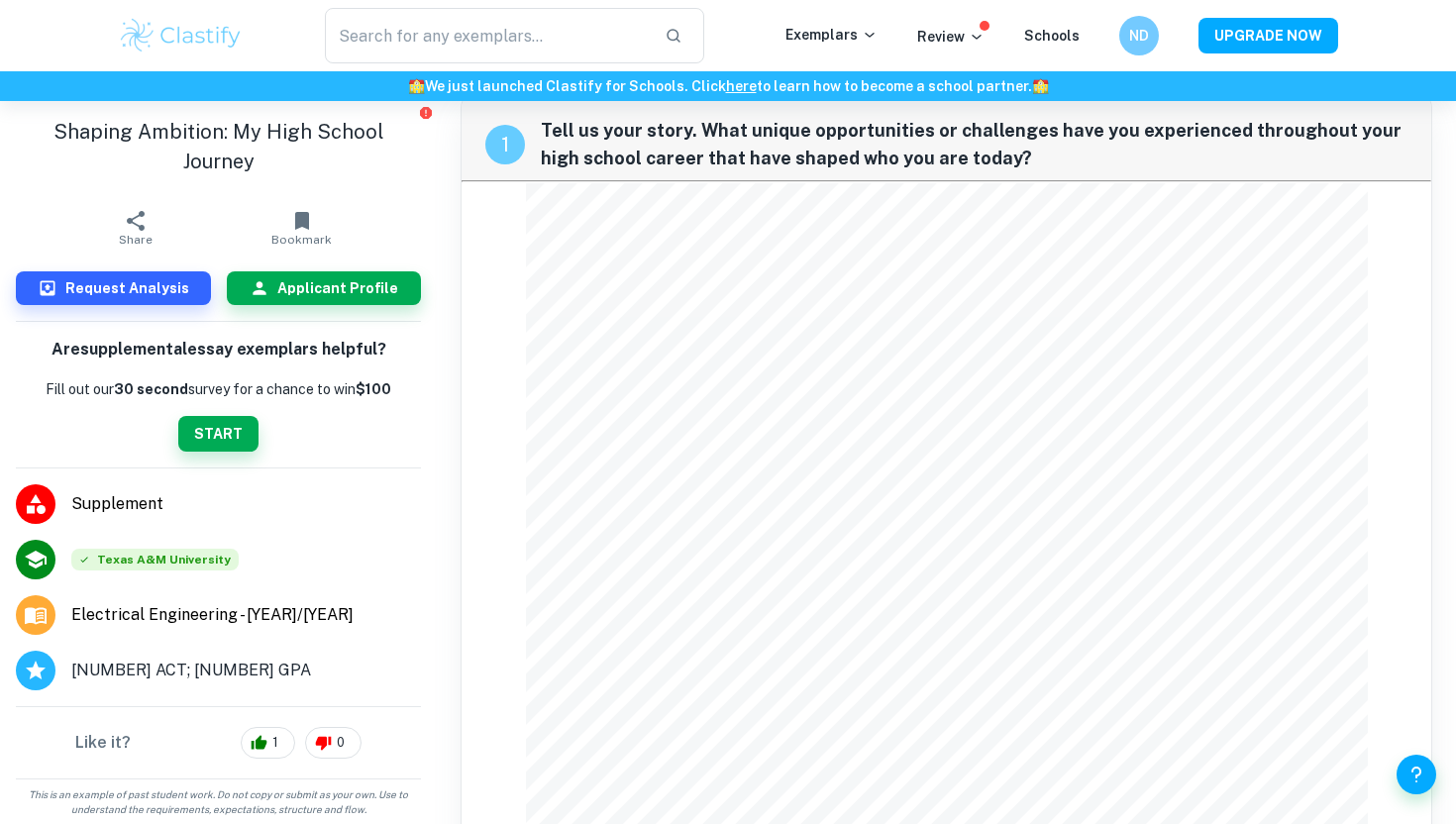 scroll, scrollTop: 30, scrollLeft: 0, axis: vertical 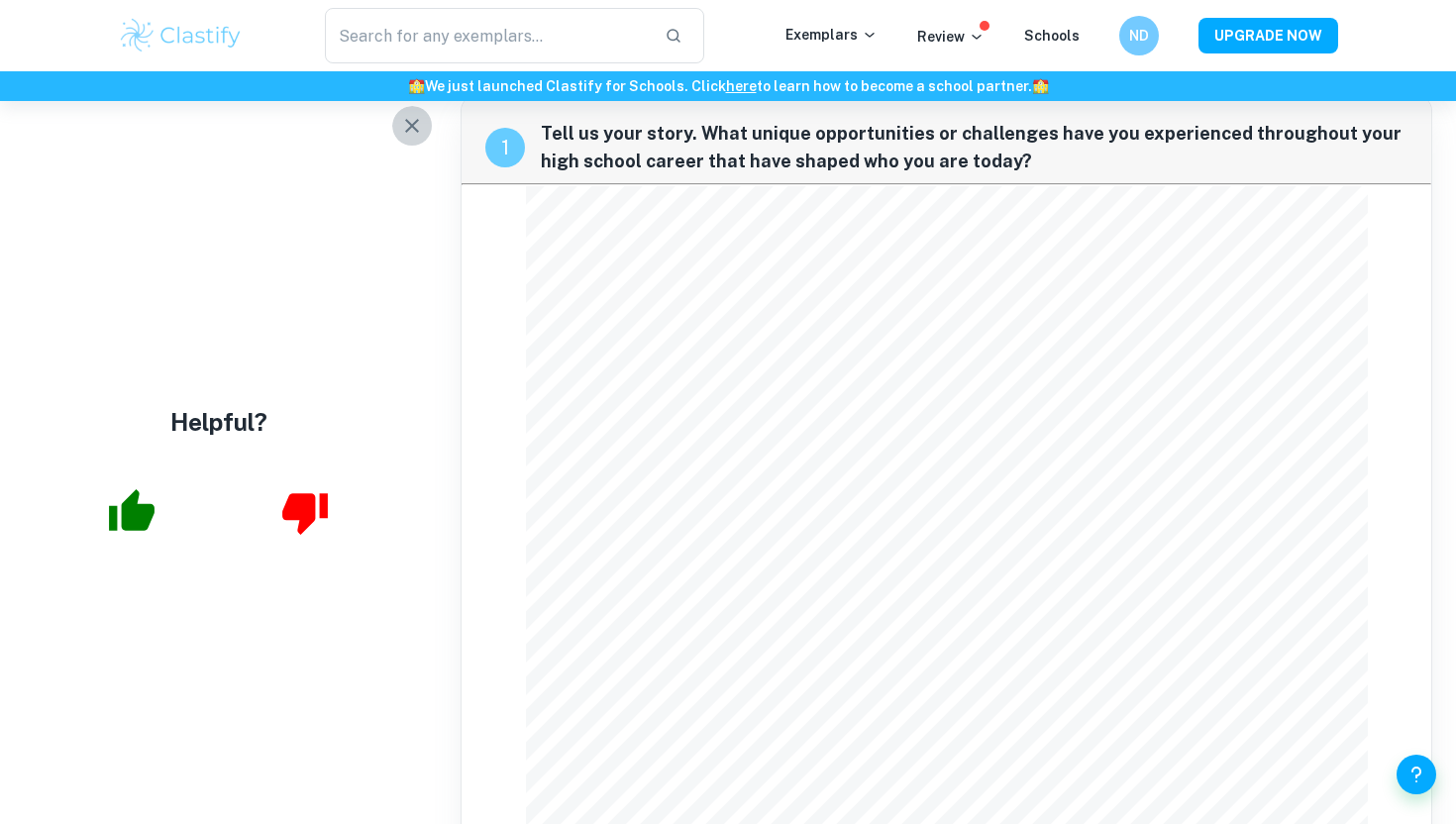 click 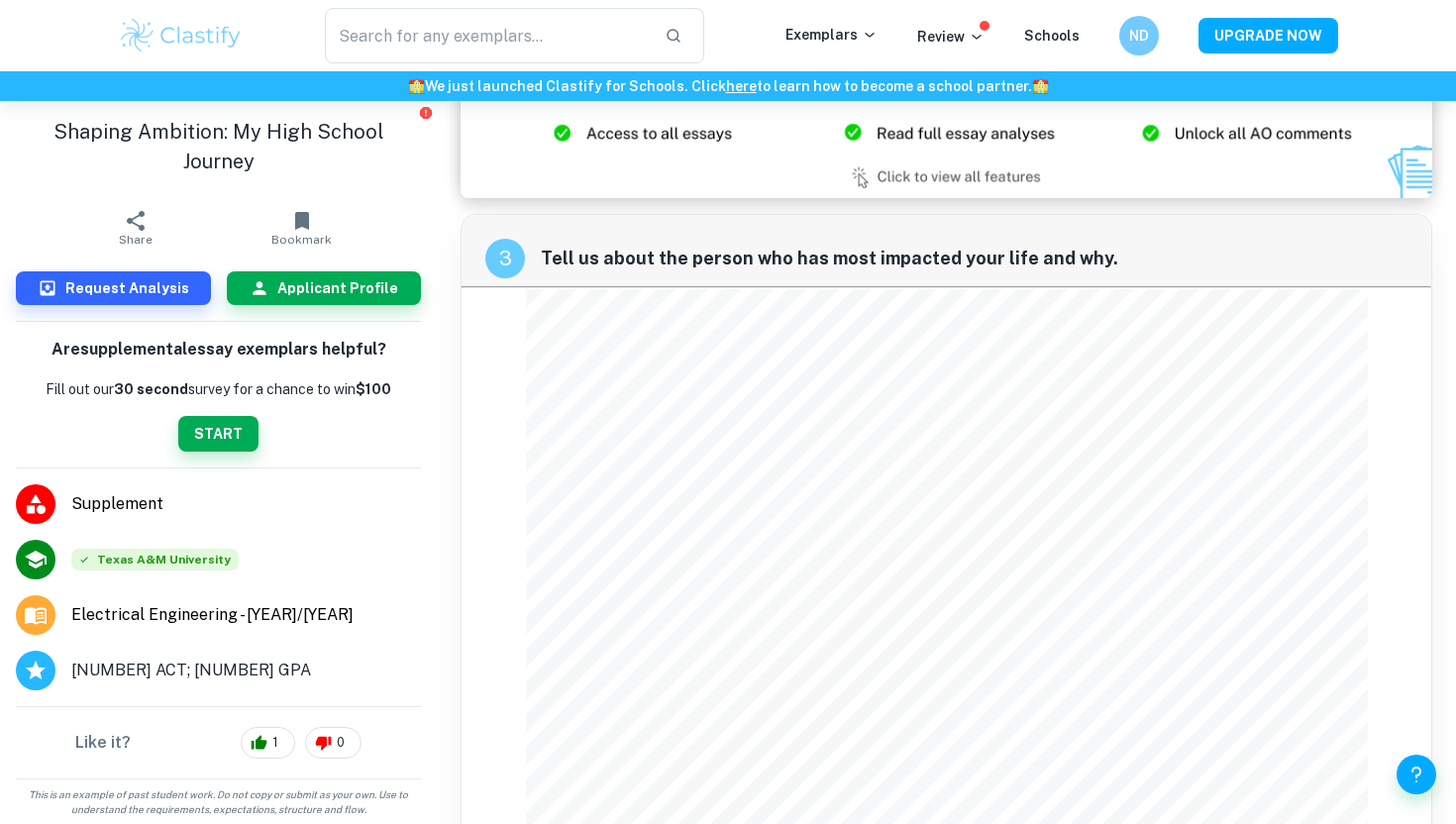 scroll, scrollTop: 1947, scrollLeft: 0, axis: vertical 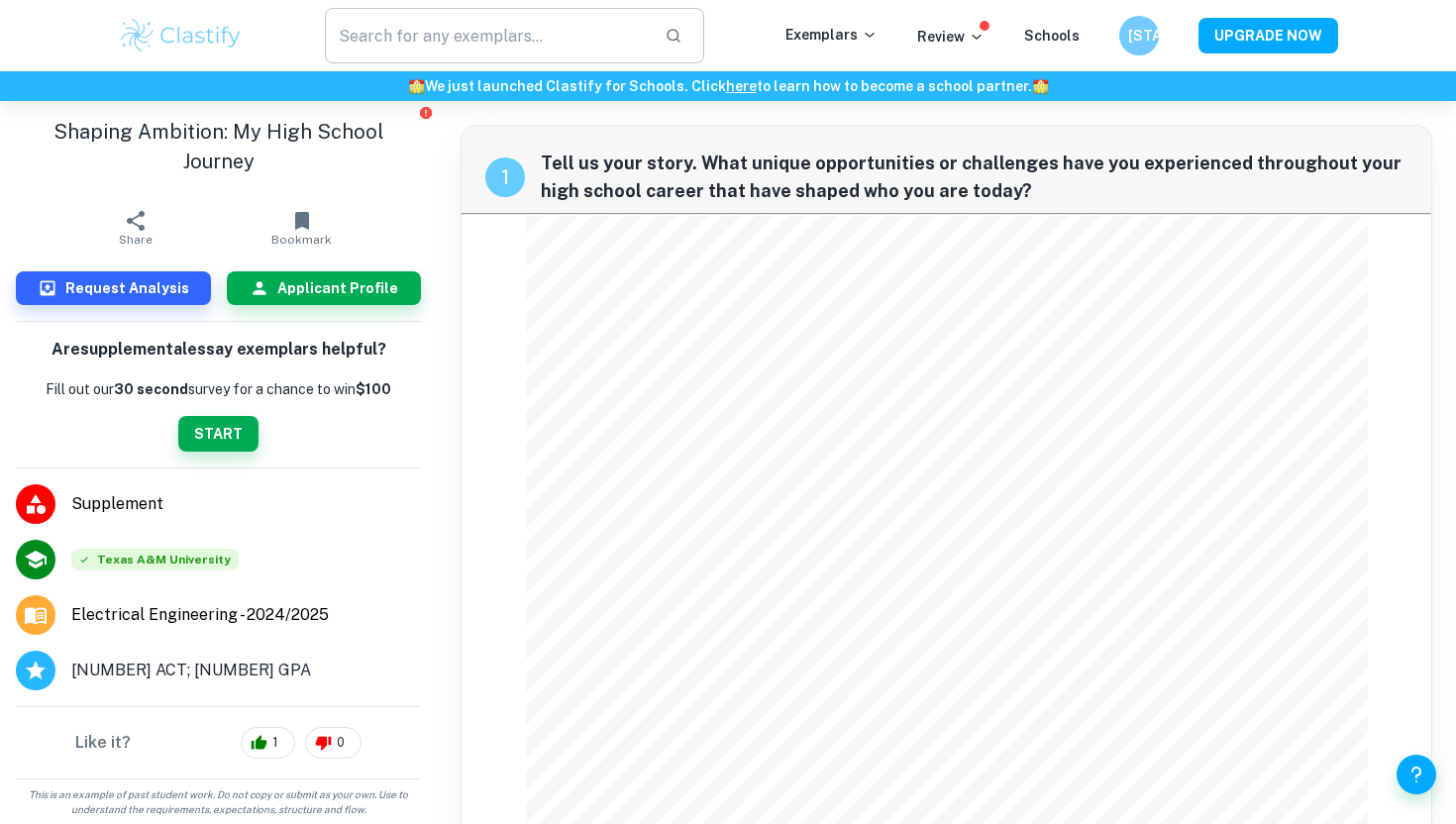 click at bounding box center [486, 36] 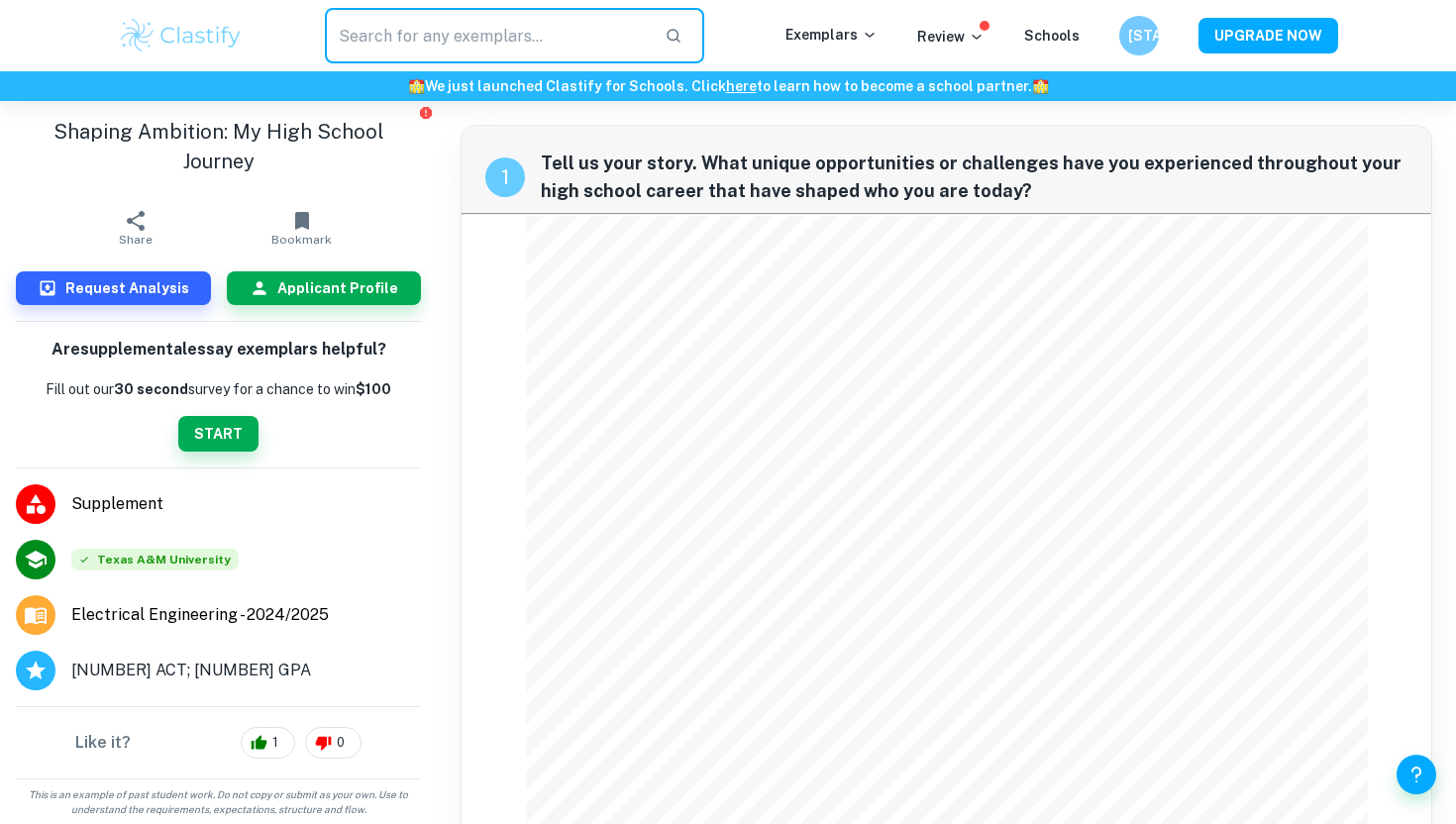 click at bounding box center (180, 36) 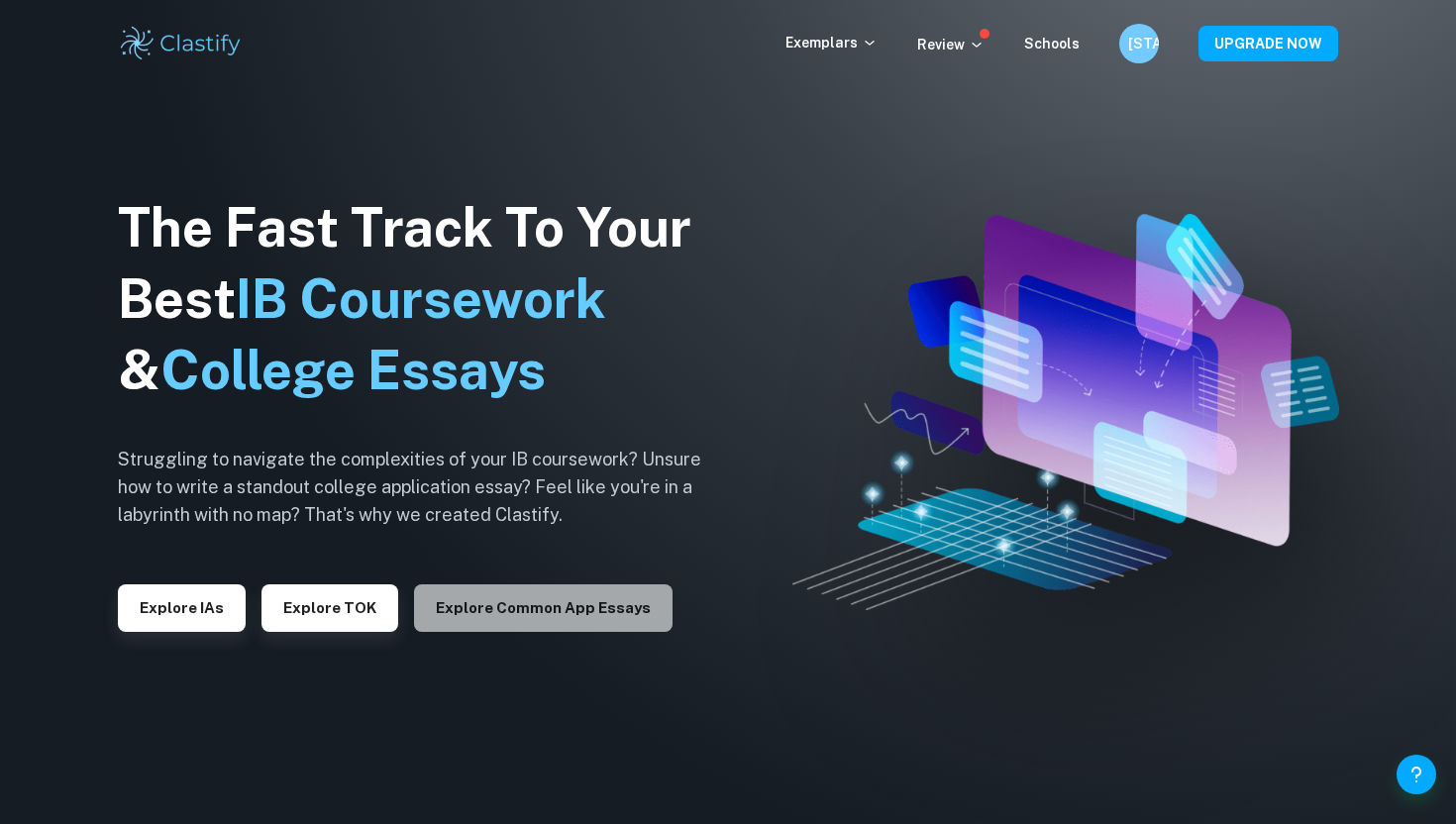 click on "Explore Common App essays" at bounding box center (543, 608) 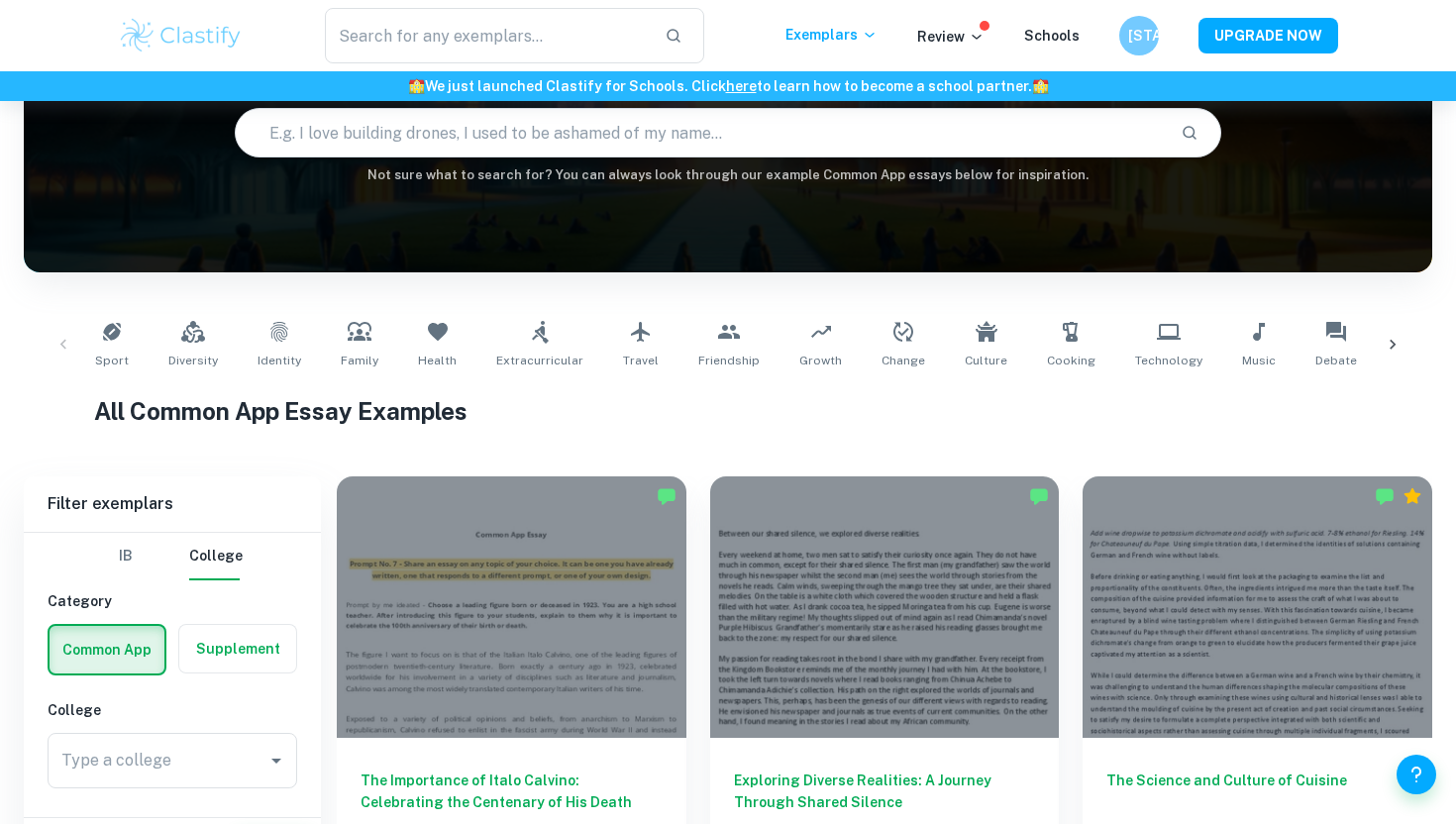 scroll, scrollTop: 476, scrollLeft: 0, axis: vertical 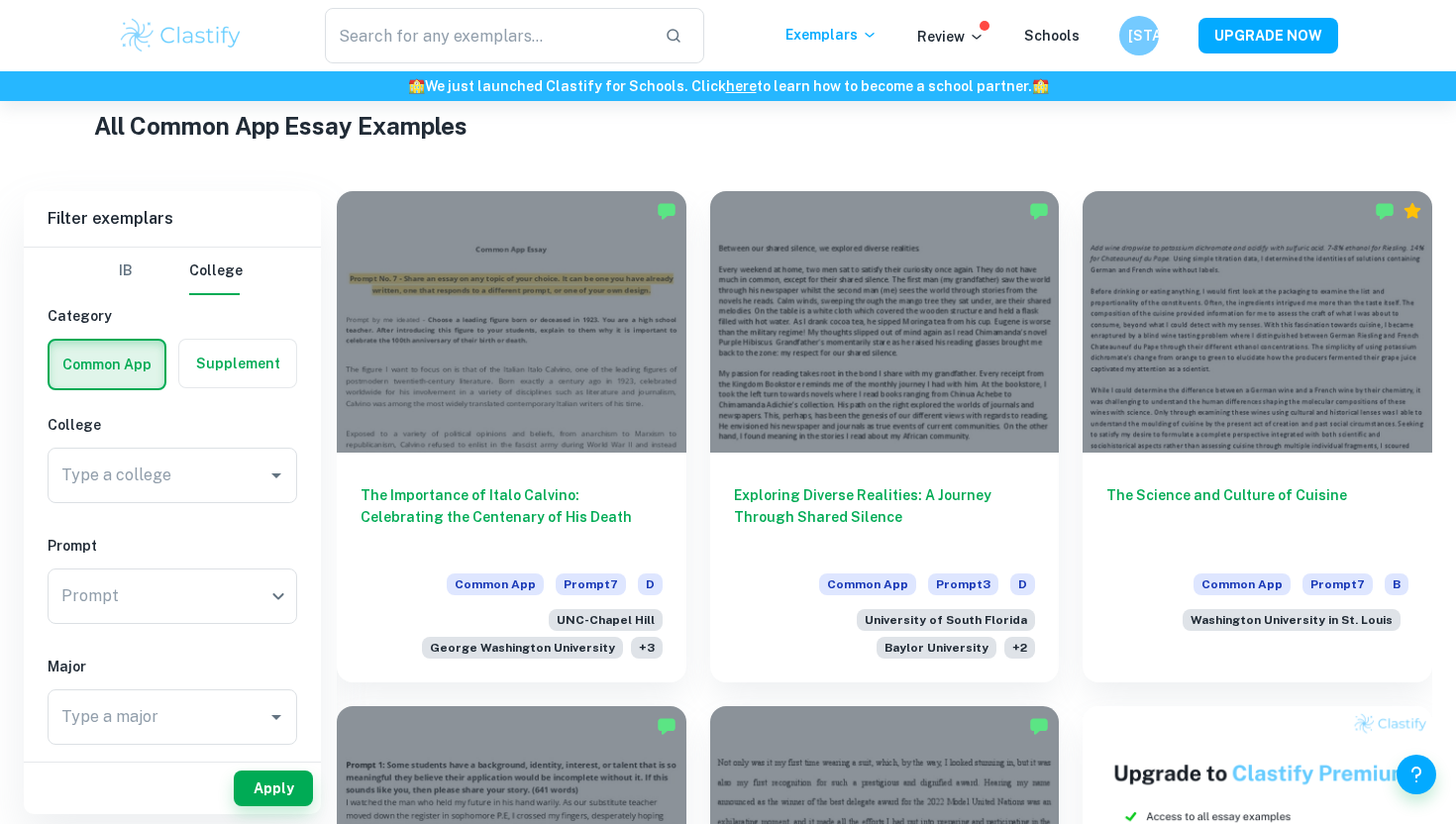 click at bounding box center (238, 363) 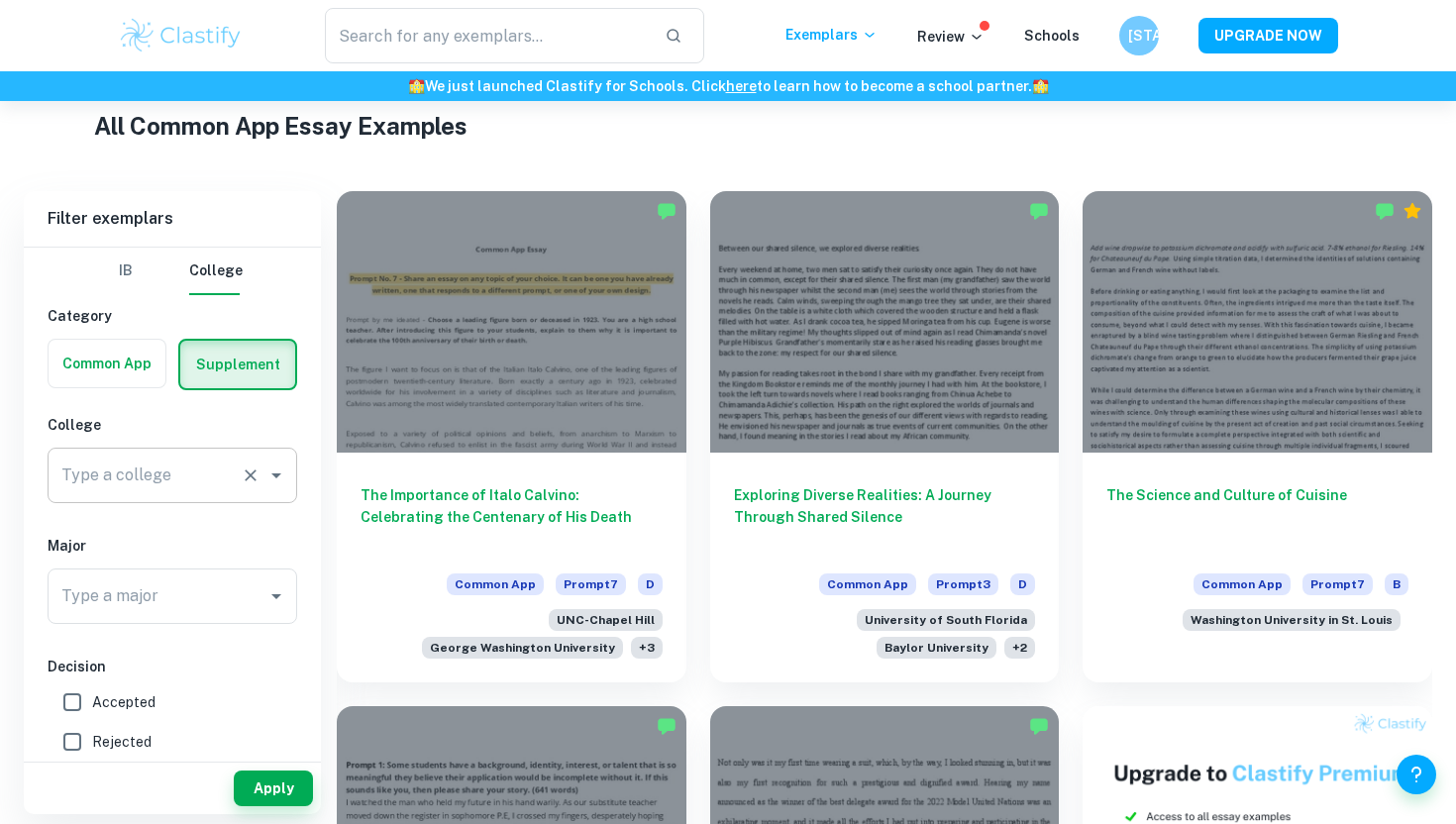 click 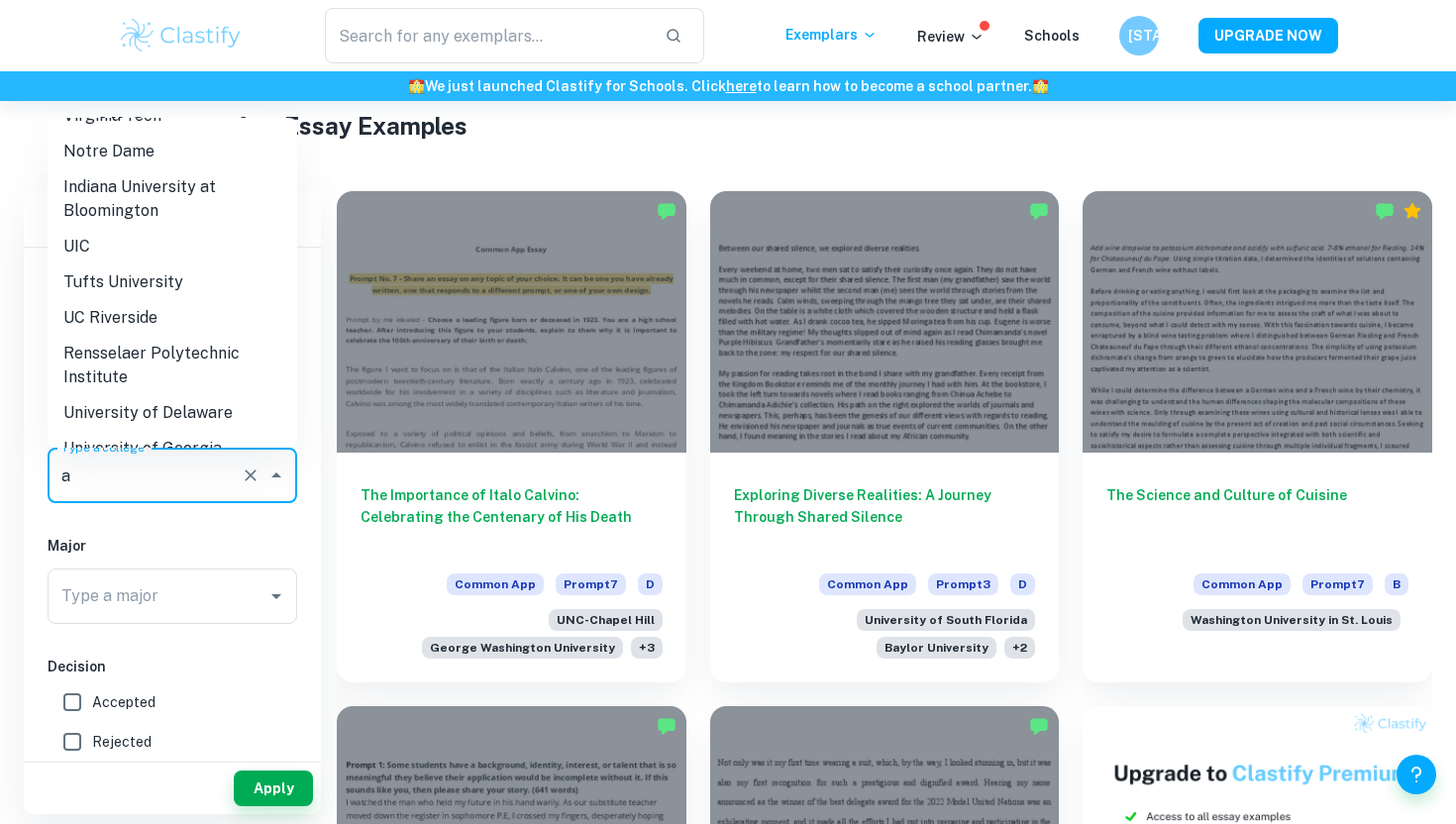 scroll, scrollTop: 0, scrollLeft: 0, axis: both 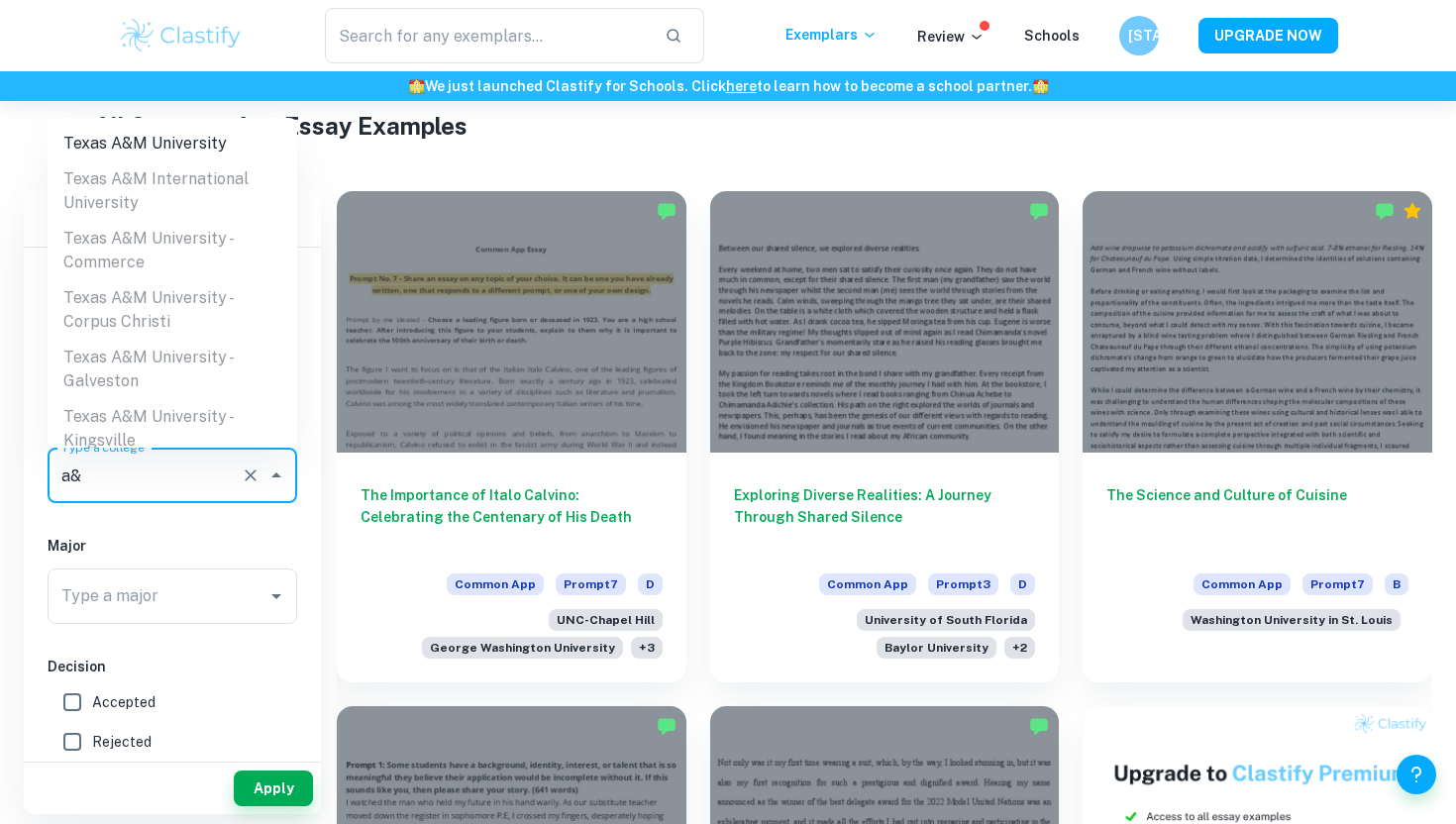 click on "Texas A&M University" at bounding box center (172, 144) 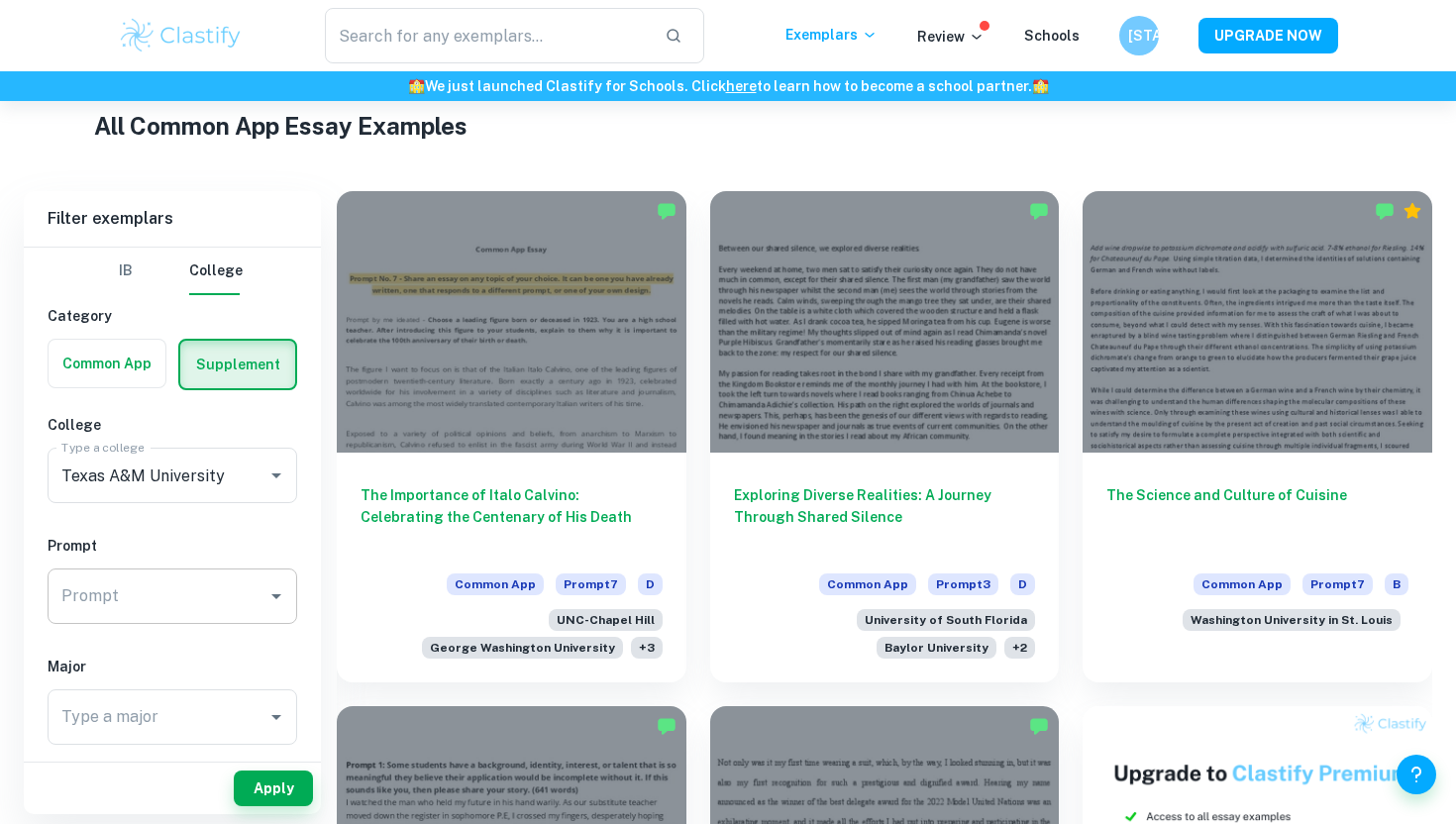 click 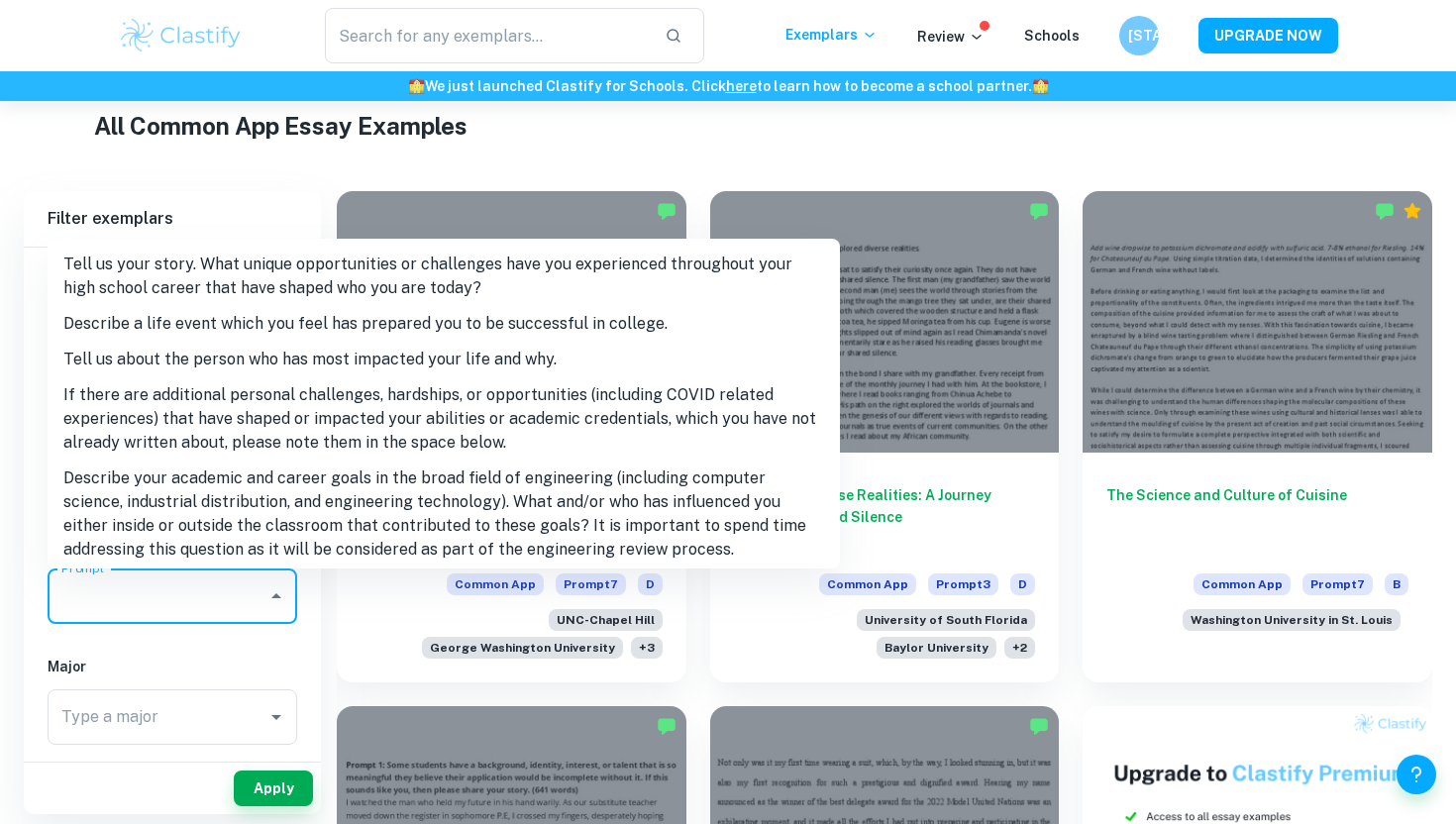 click on "Describe a life event which you feel has prepared you to be successful in college." at bounding box center [444, 324] 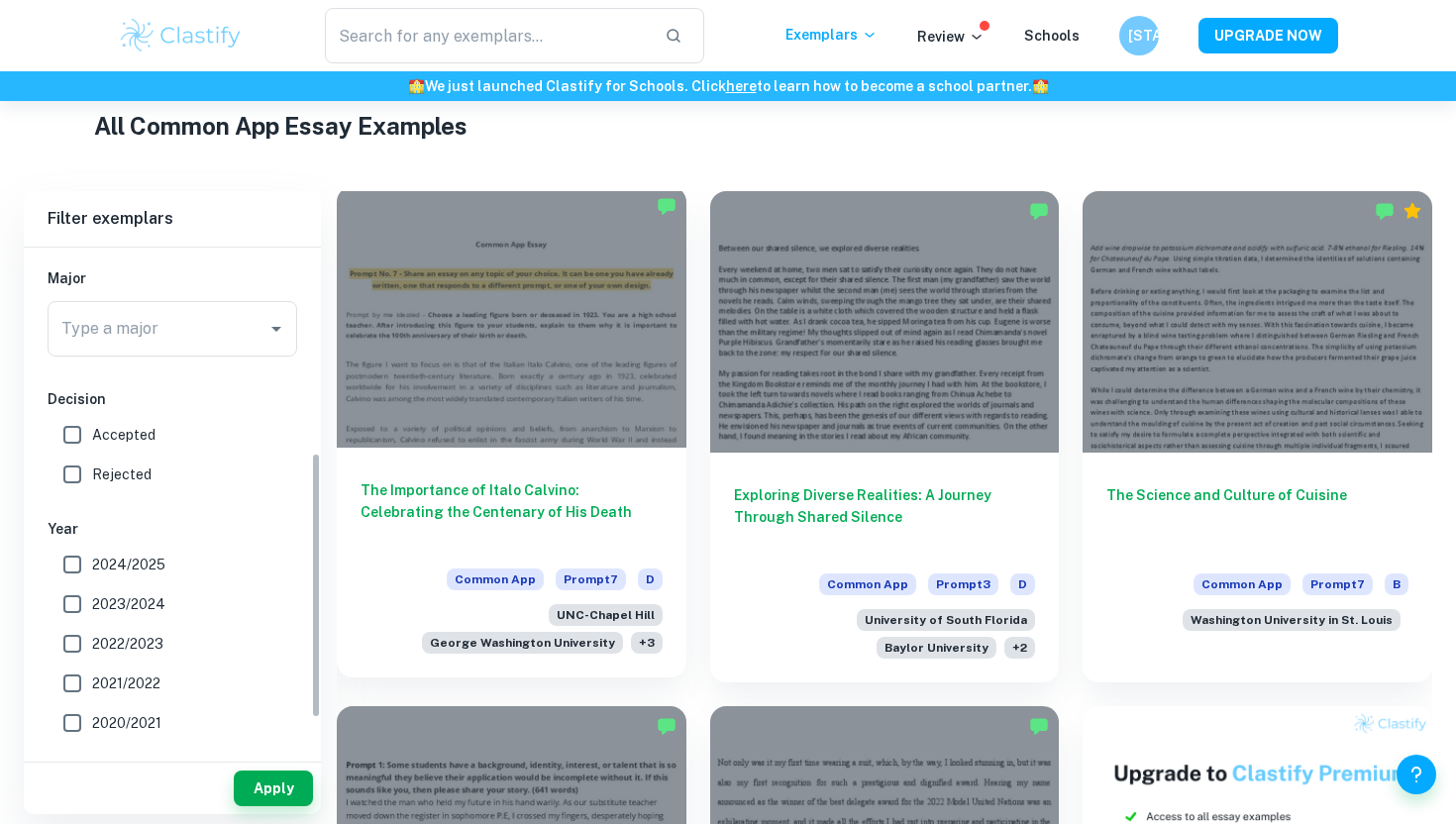 scroll, scrollTop: 390, scrollLeft: 0, axis: vertical 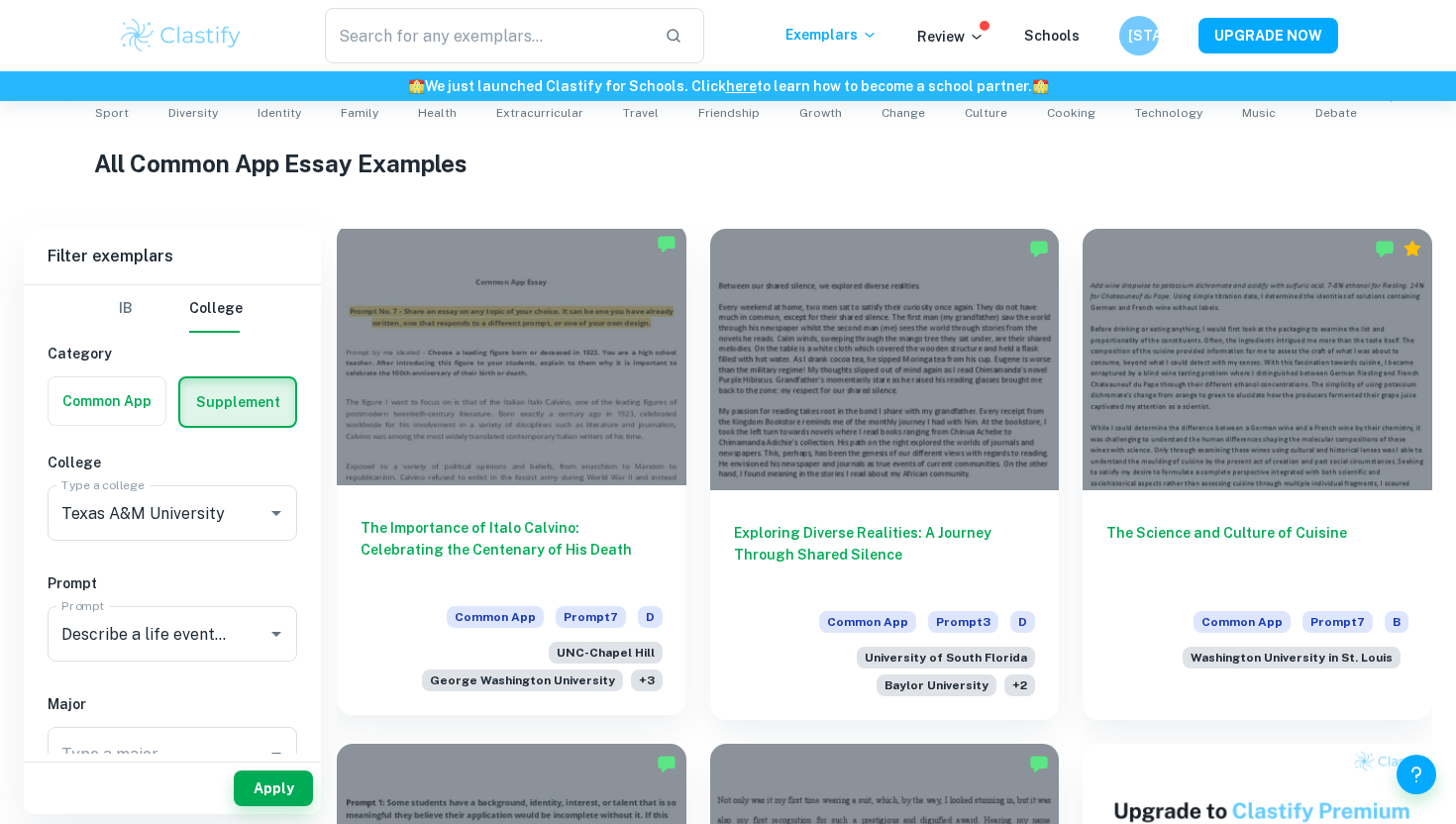 click at bounding box center [511, 355] 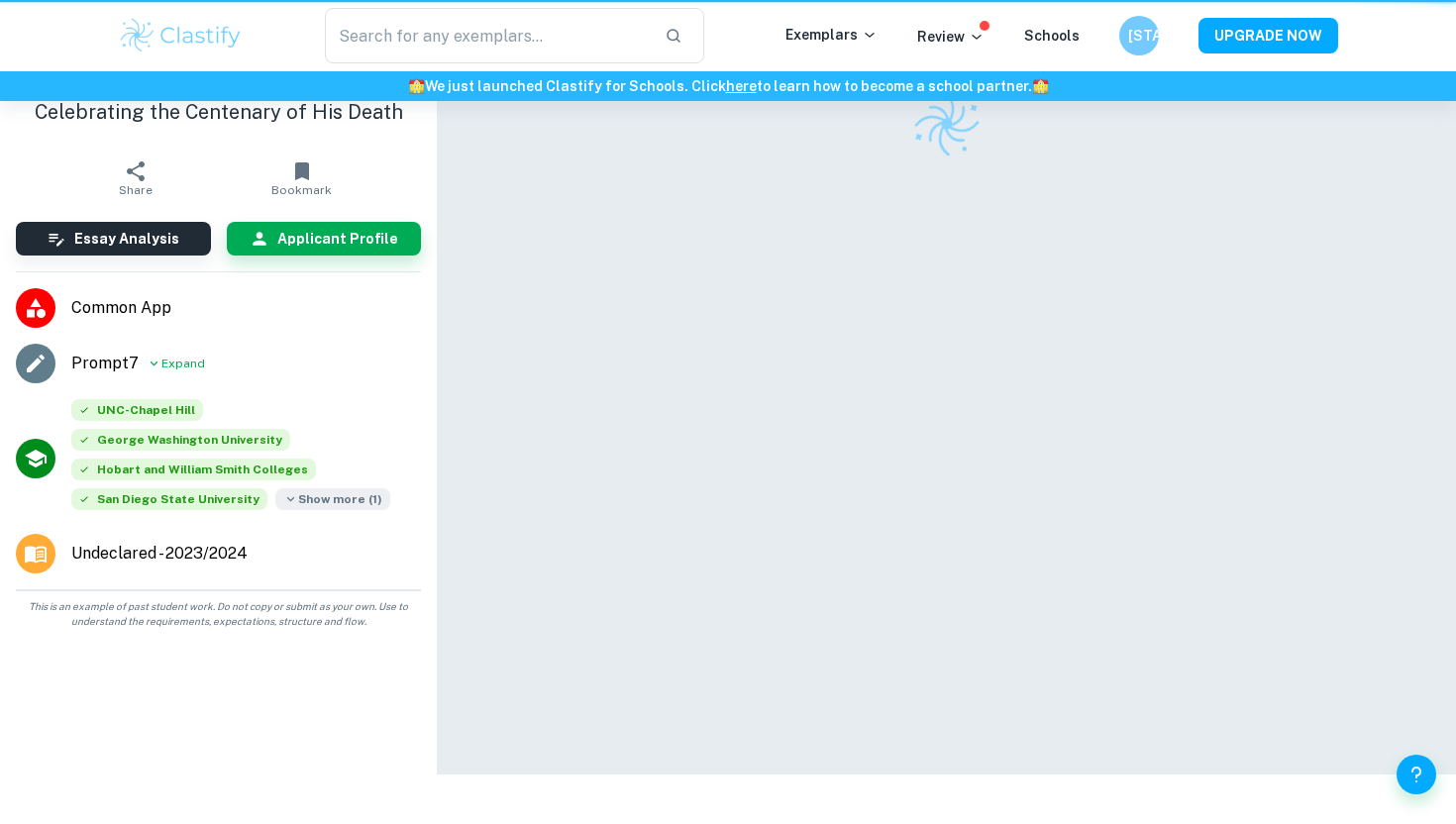 scroll, scrollTop: 0, scrollLeft: 0, axis: both 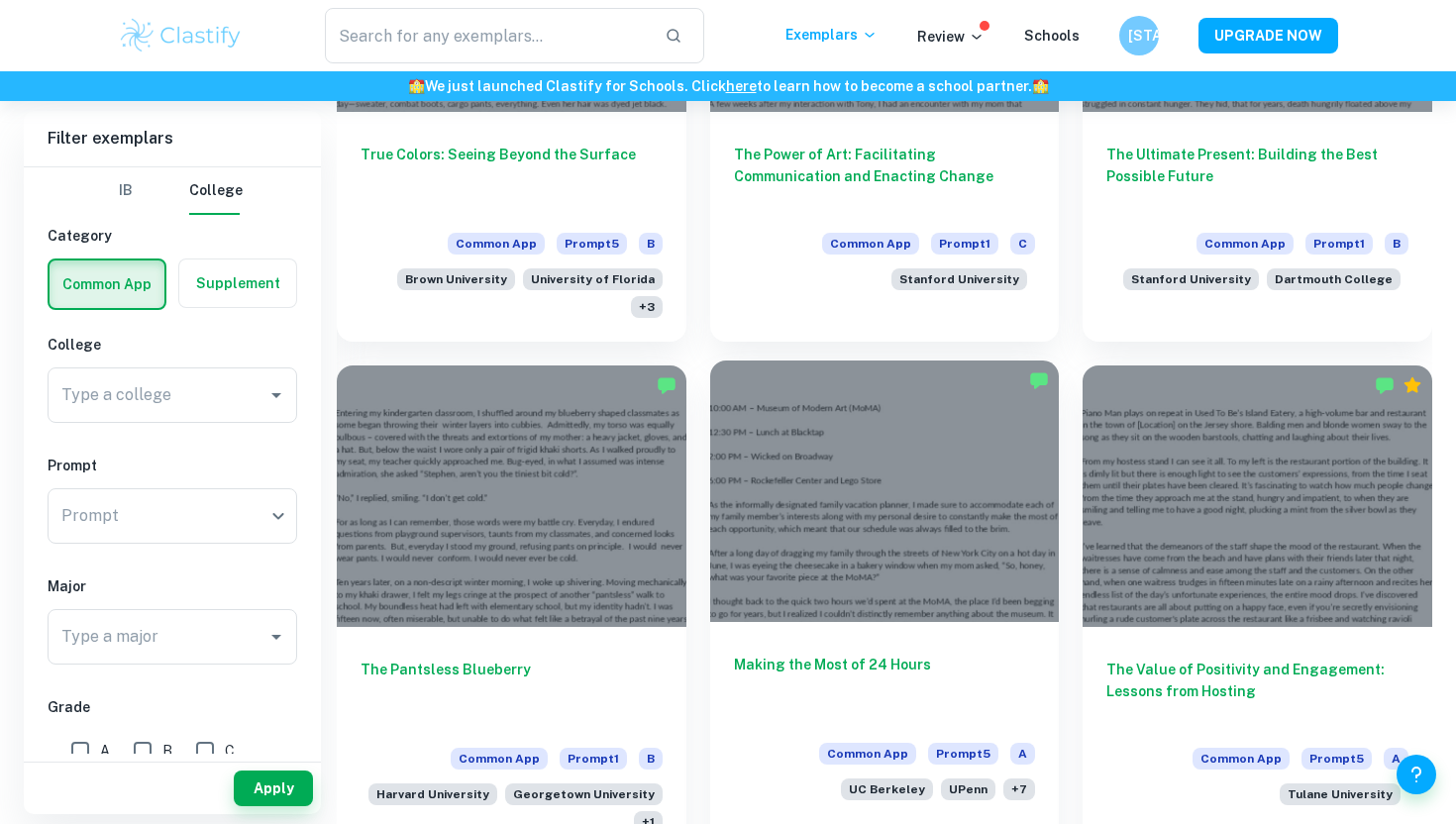 click at bounding box center [884, 491] 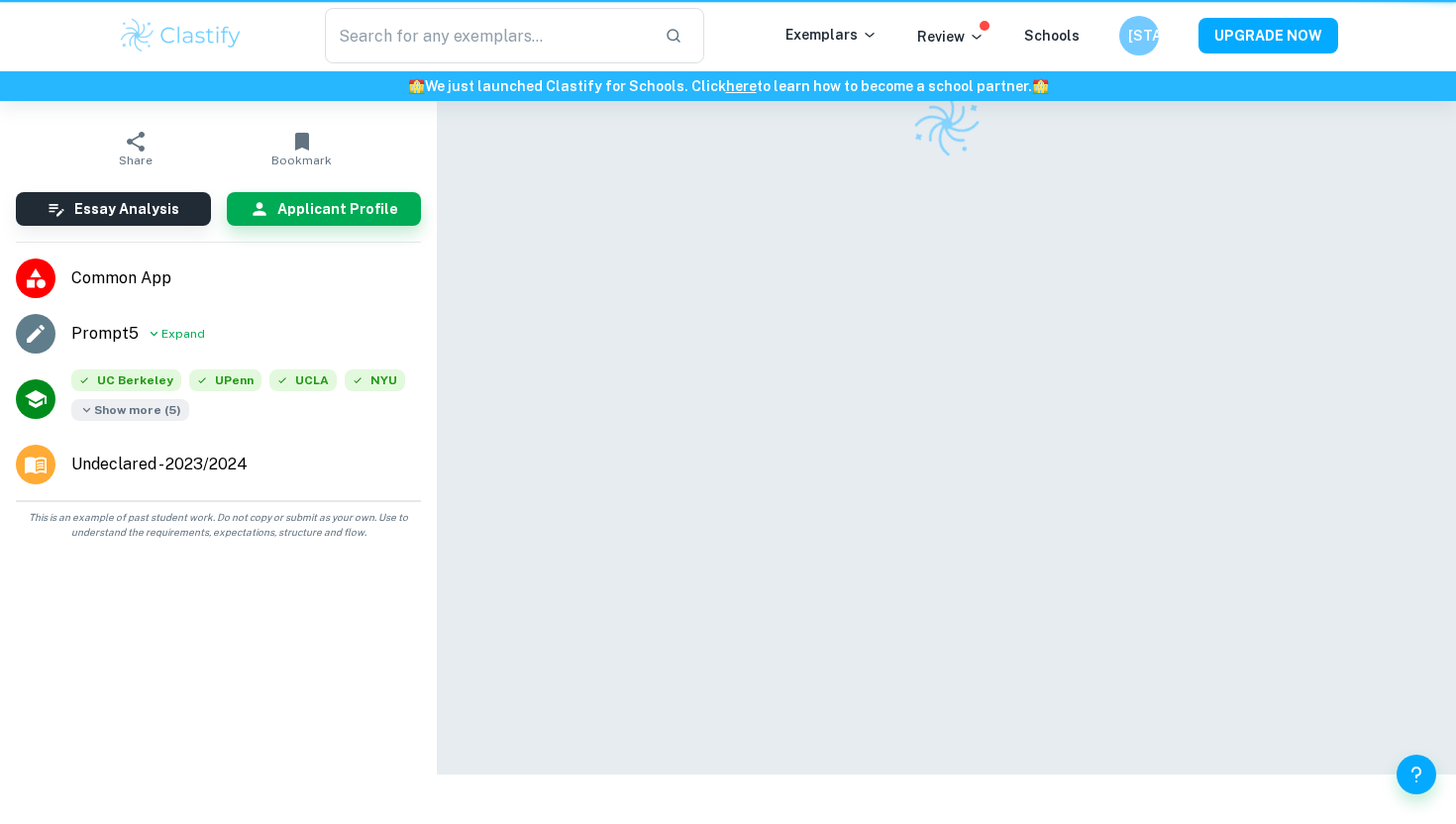 scroll, scrollTop: 0, scrollLeft: 0, axis: both 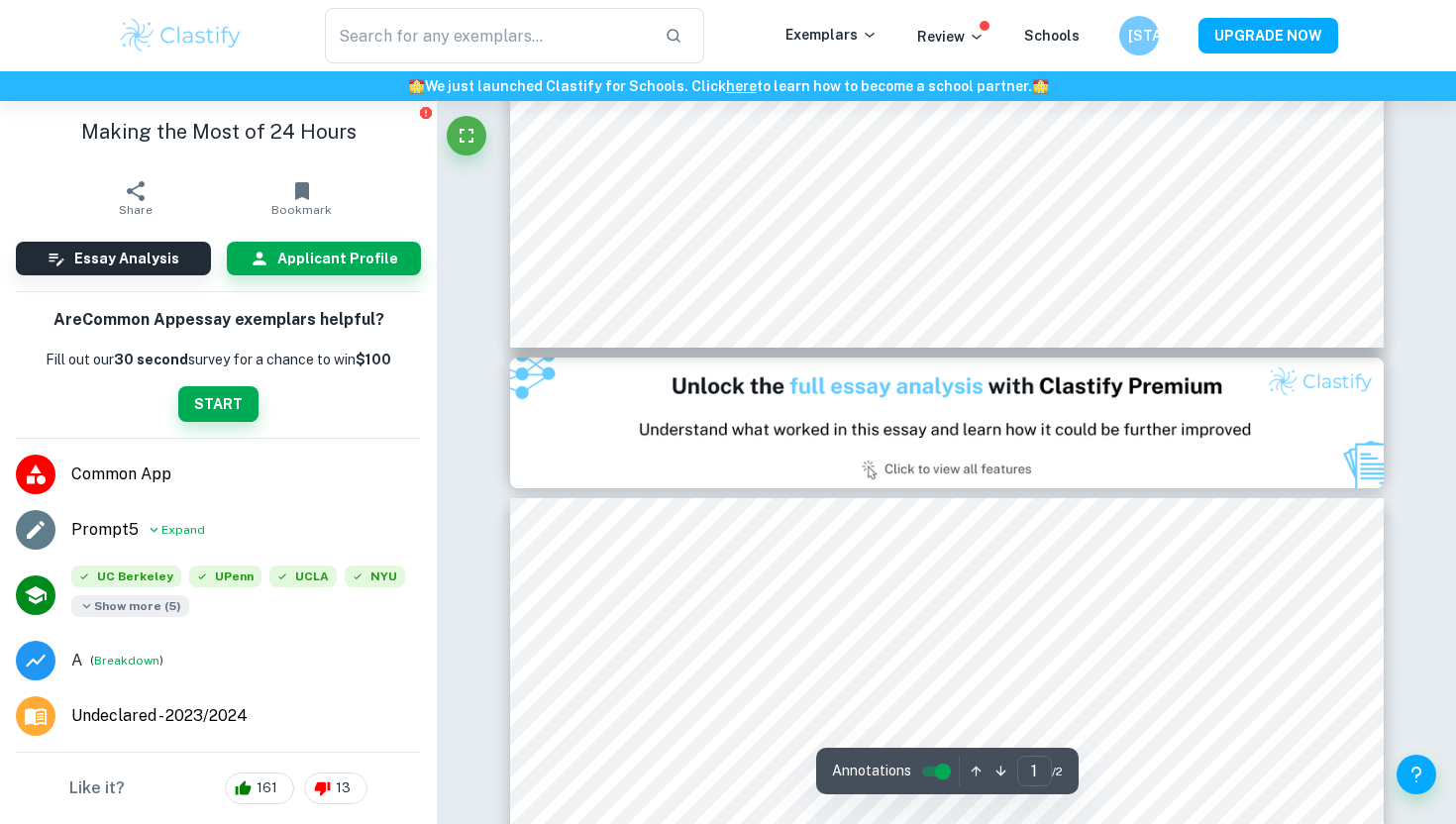type on "2" 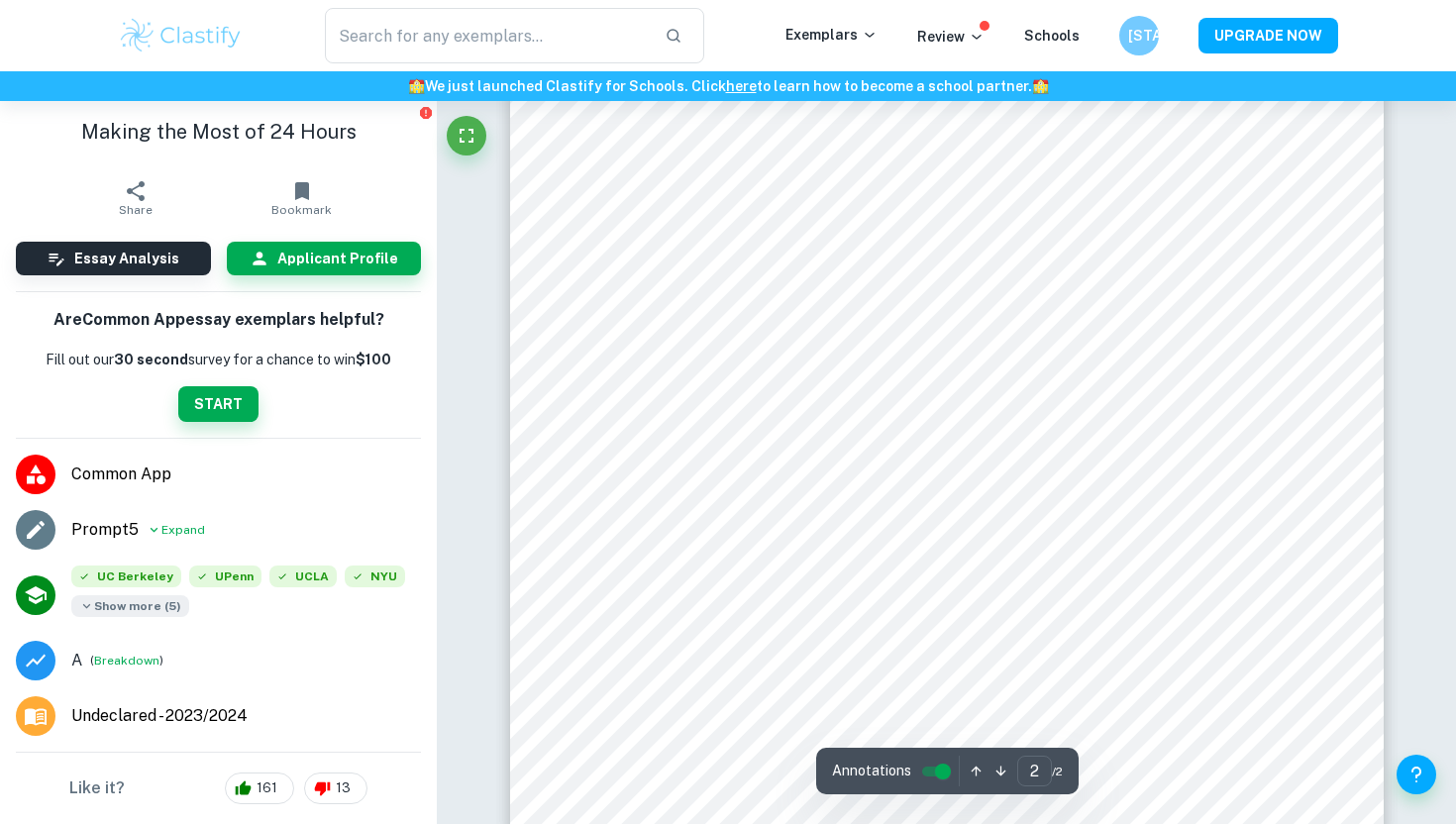 scroll, scrollTop: 1937, scrollLeft: 0, axis: vertical 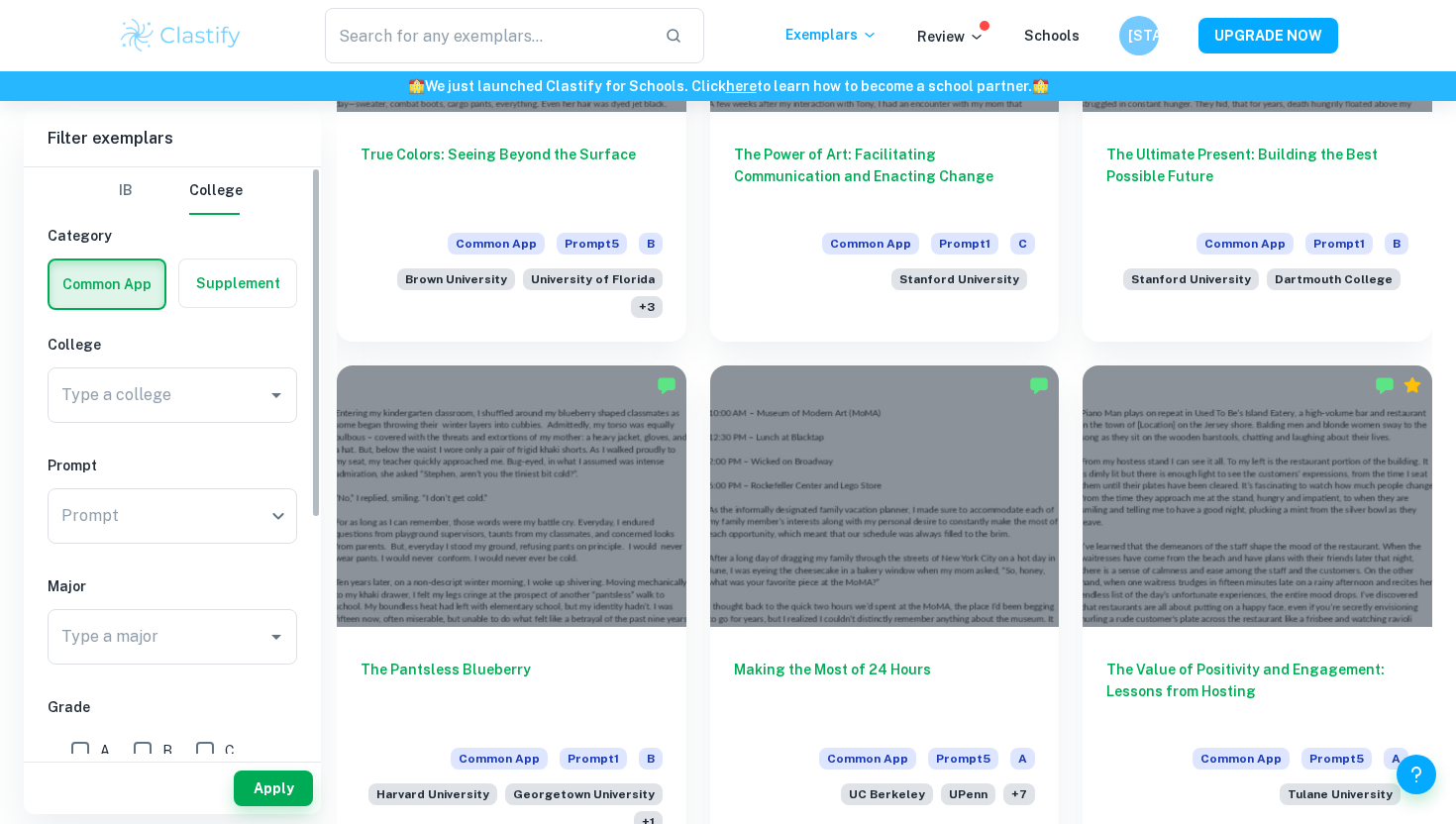 click at bounding box center [238, 283] 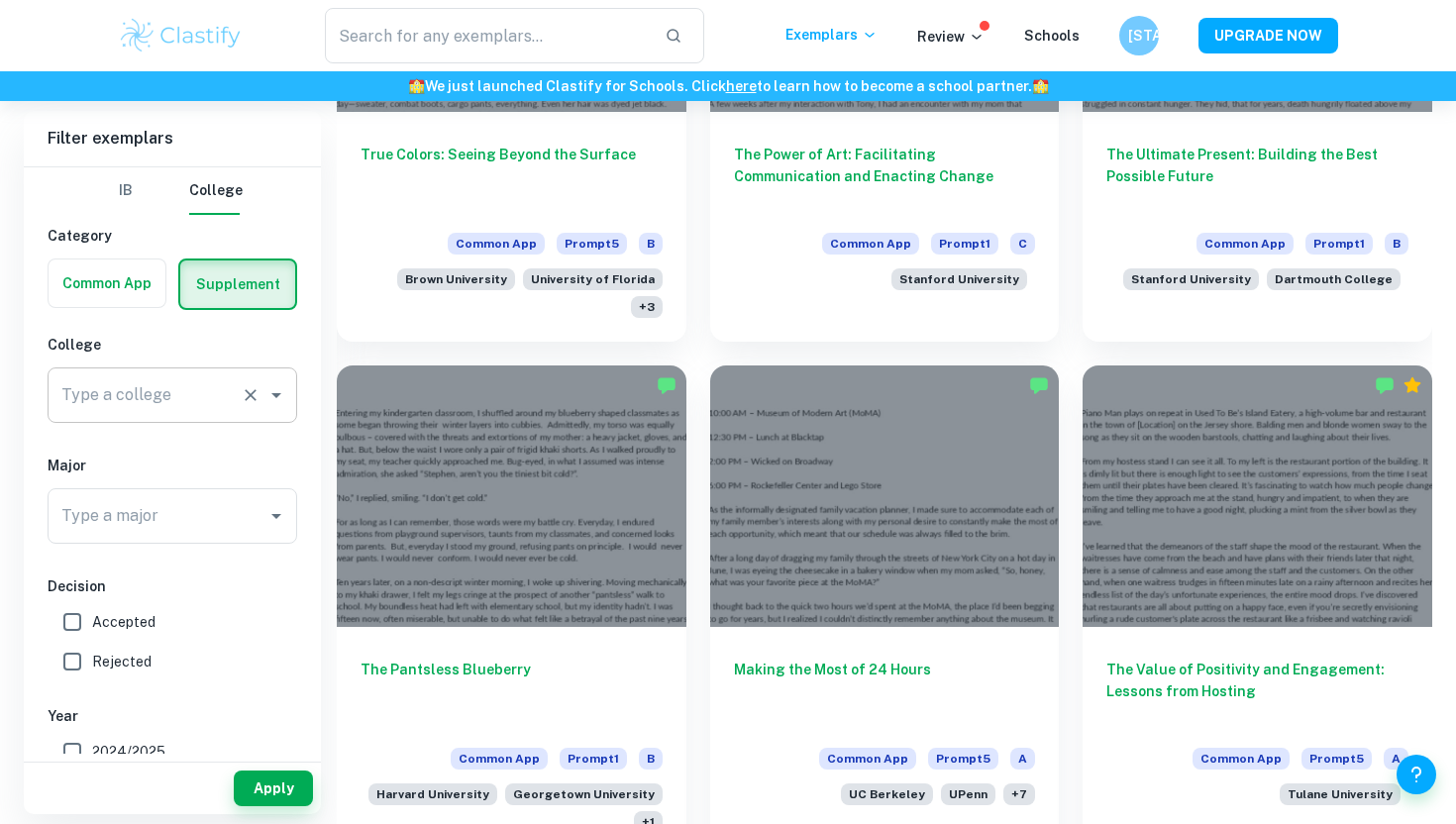 click 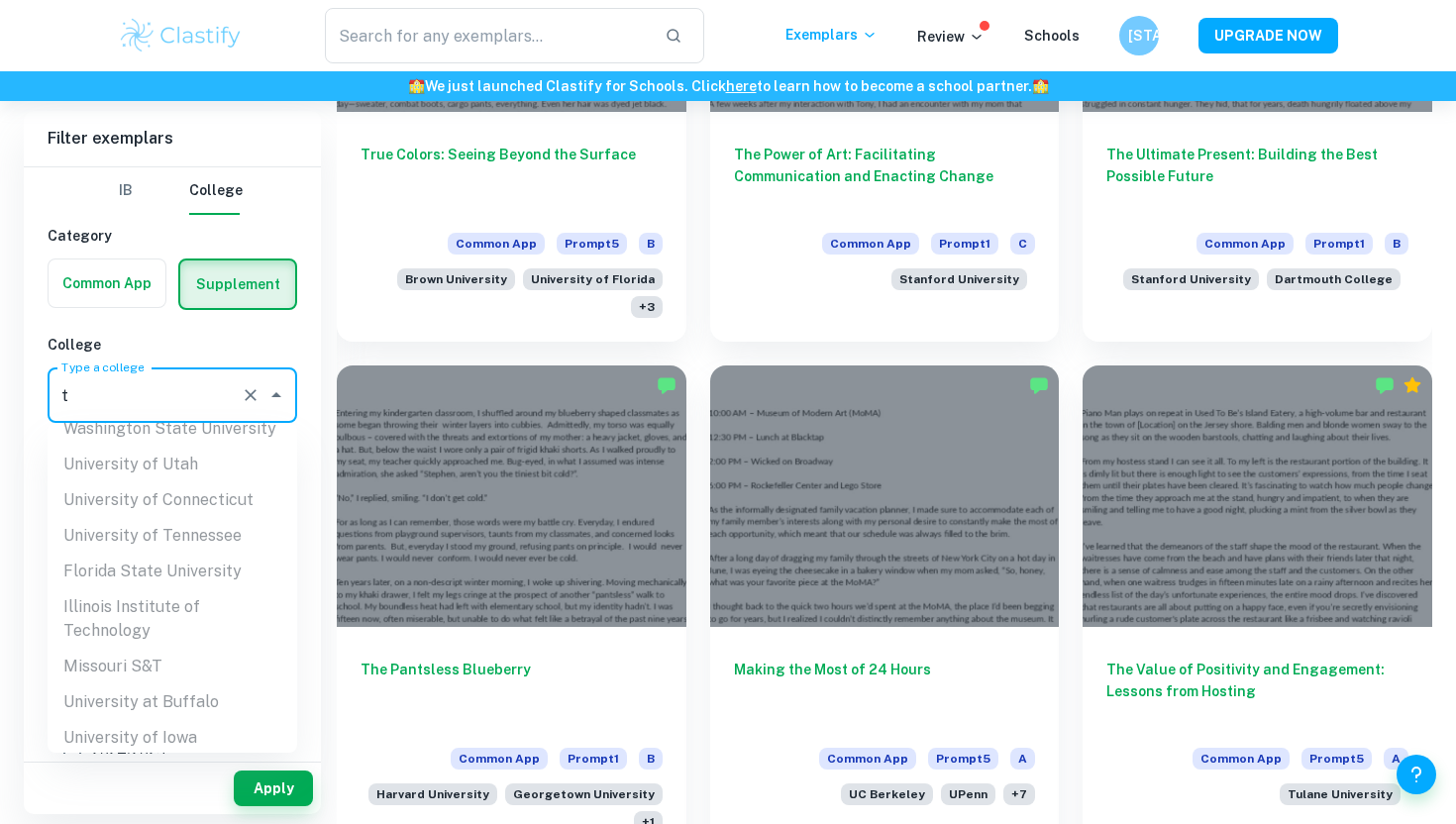 scroll, scrollTop: 0, scrollLeft: 0, axis: both 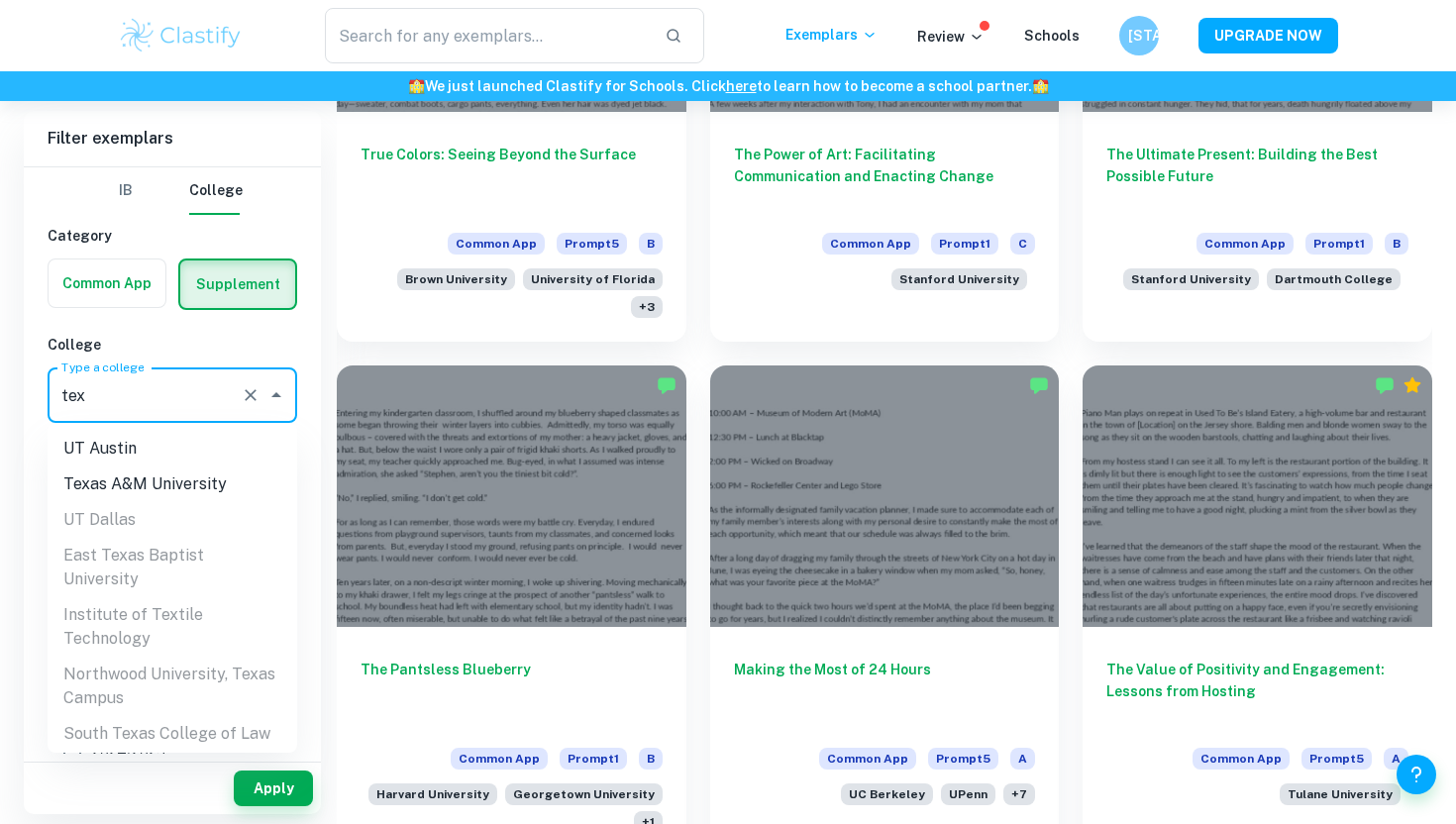 click on "Texas A&M University" at bounding box center [172, 484] 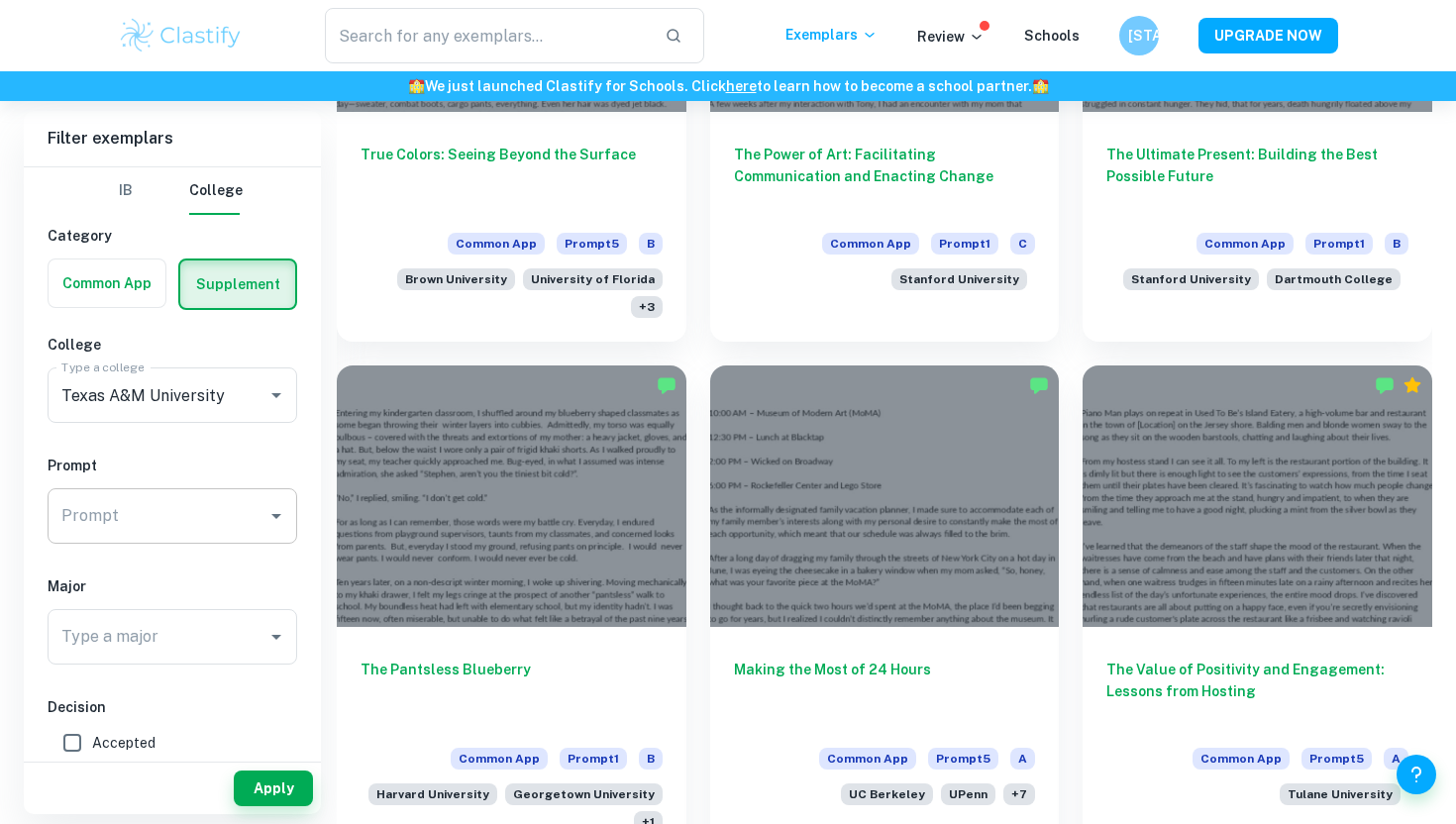click 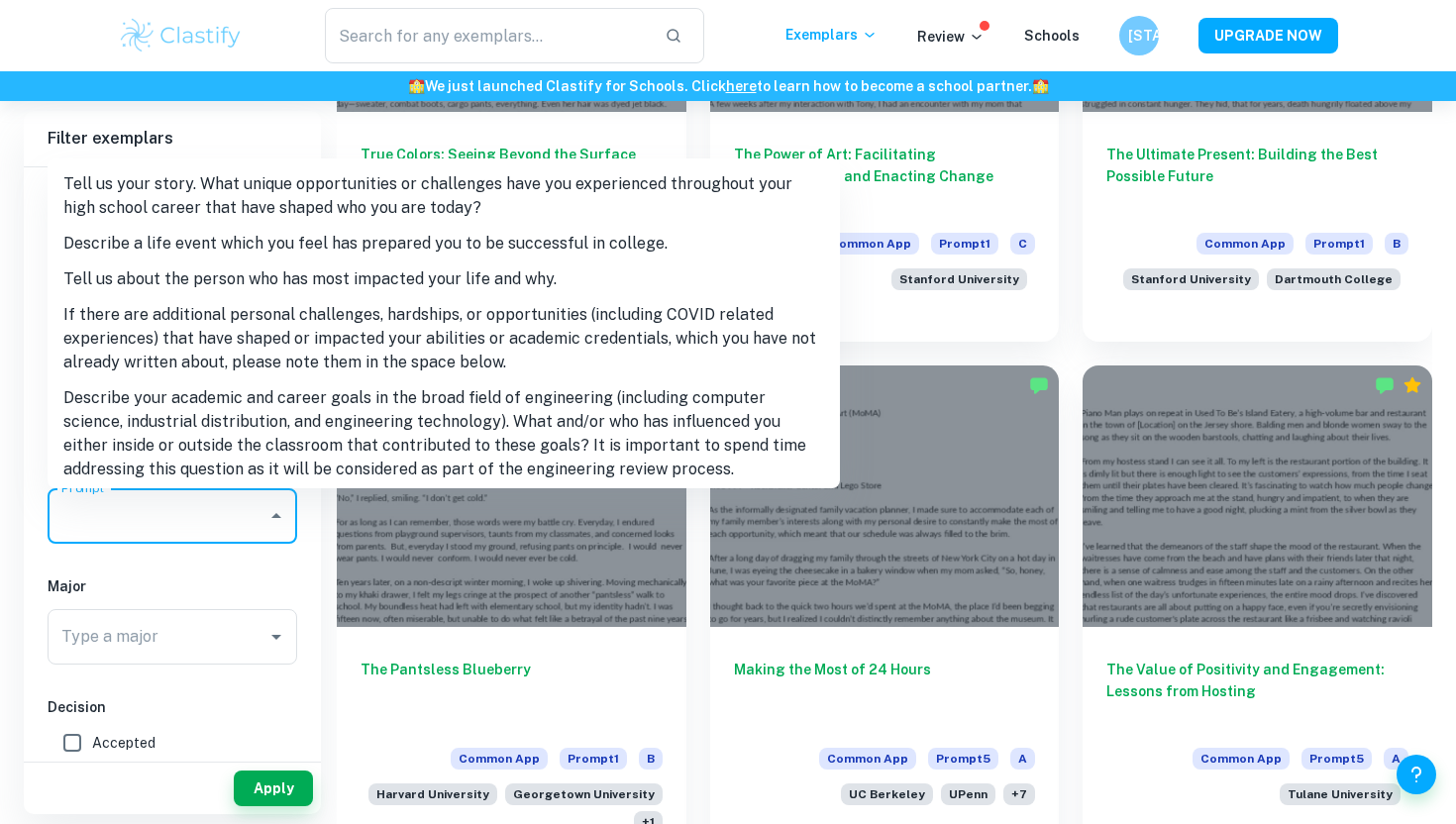 click on "Describe a life event which you feel has prepared you to be successful in college." at bounding box center [444, 244] 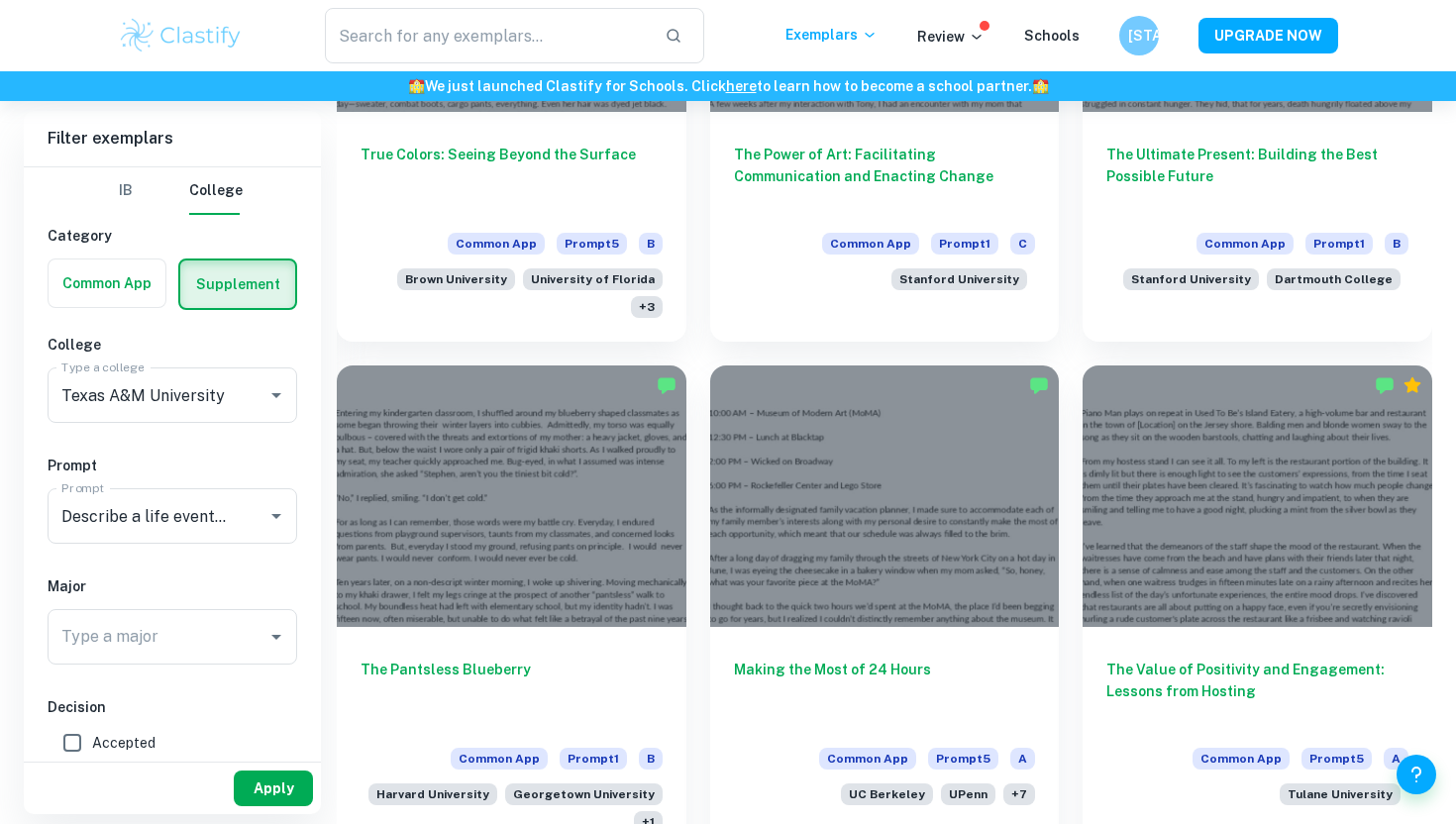 click on "Apply" at bounding box center [273, 788] 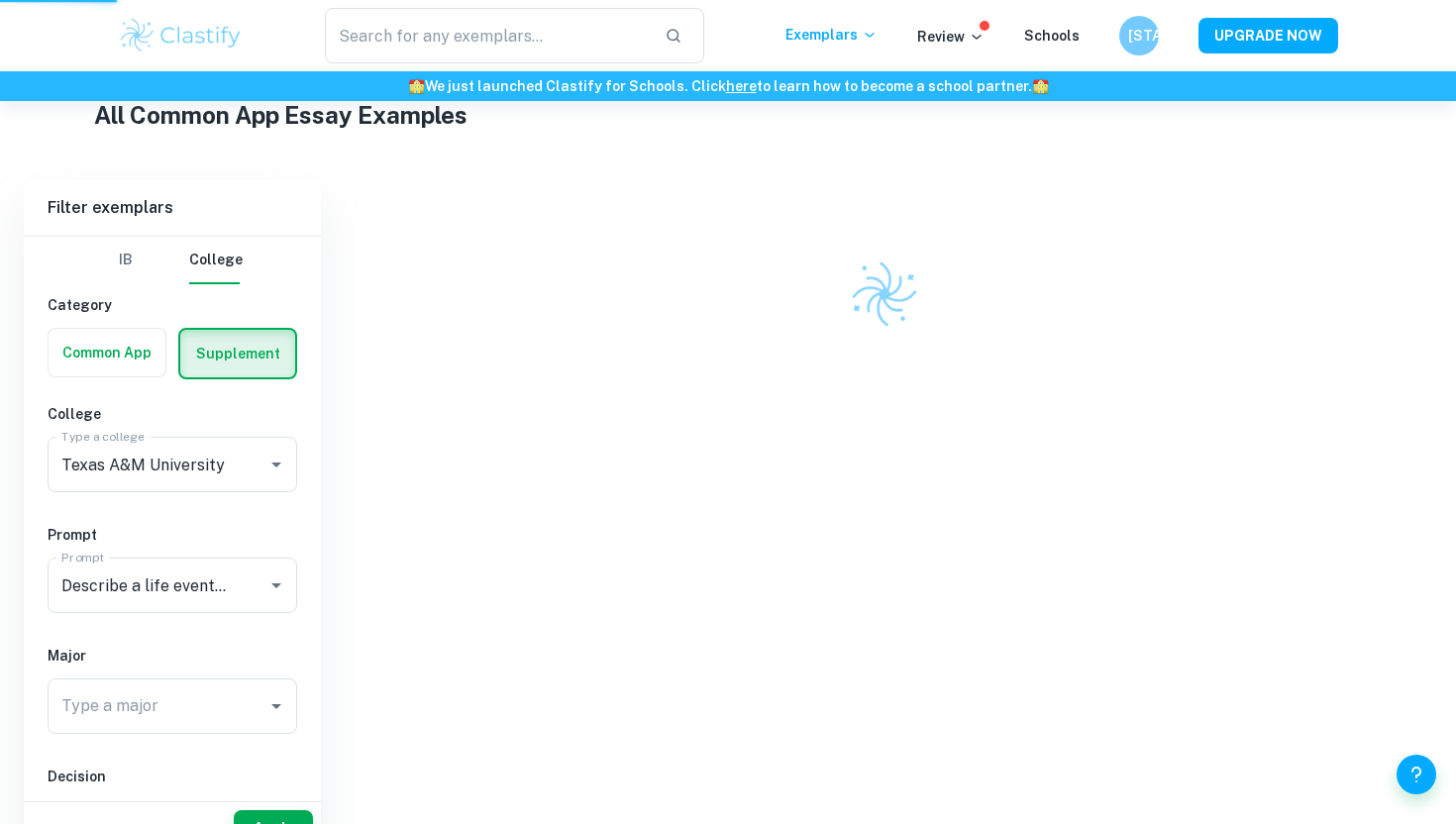 scroll, scrollTop: 408, scrollLeft: 0, axis: vertical 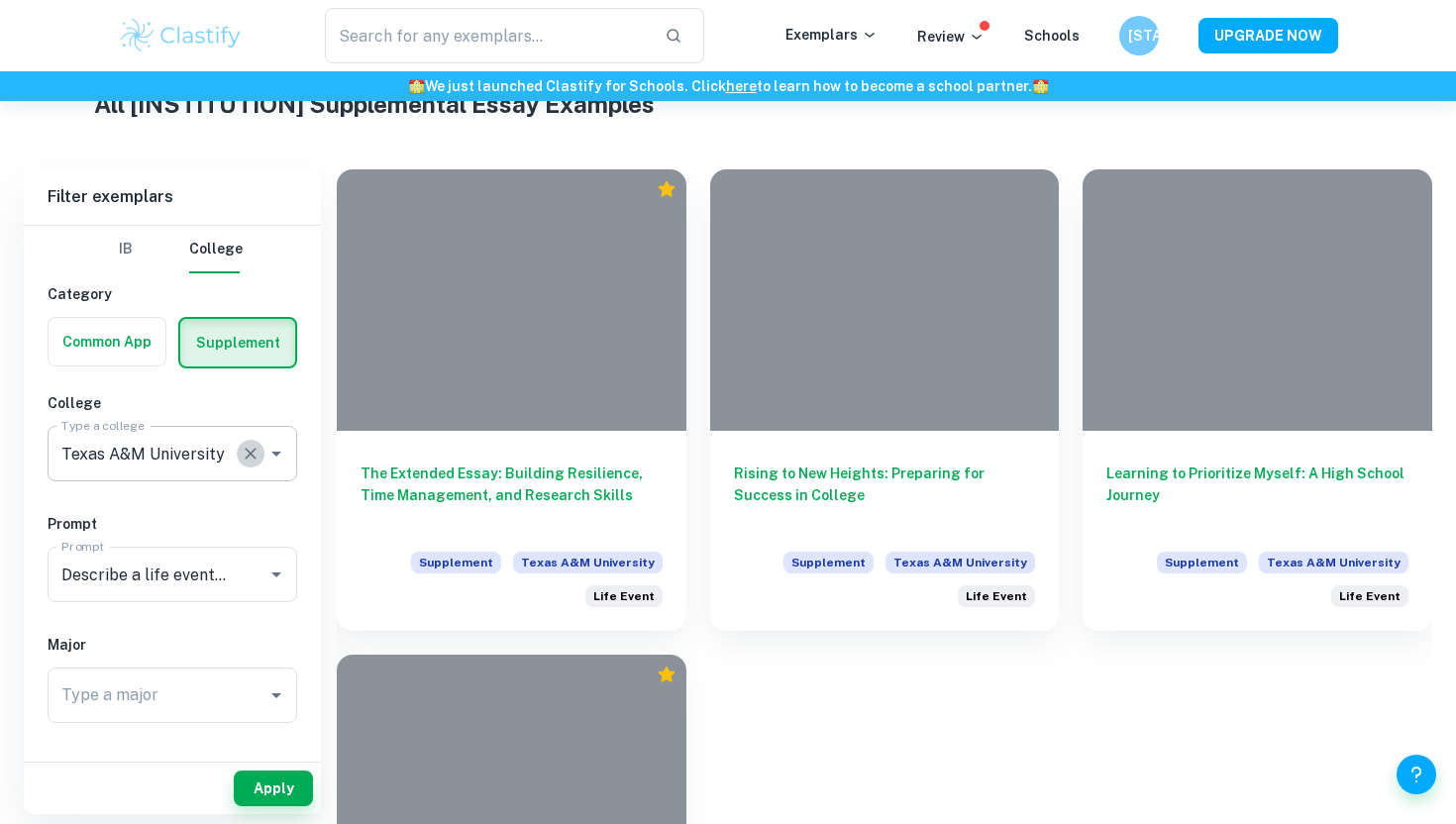 click 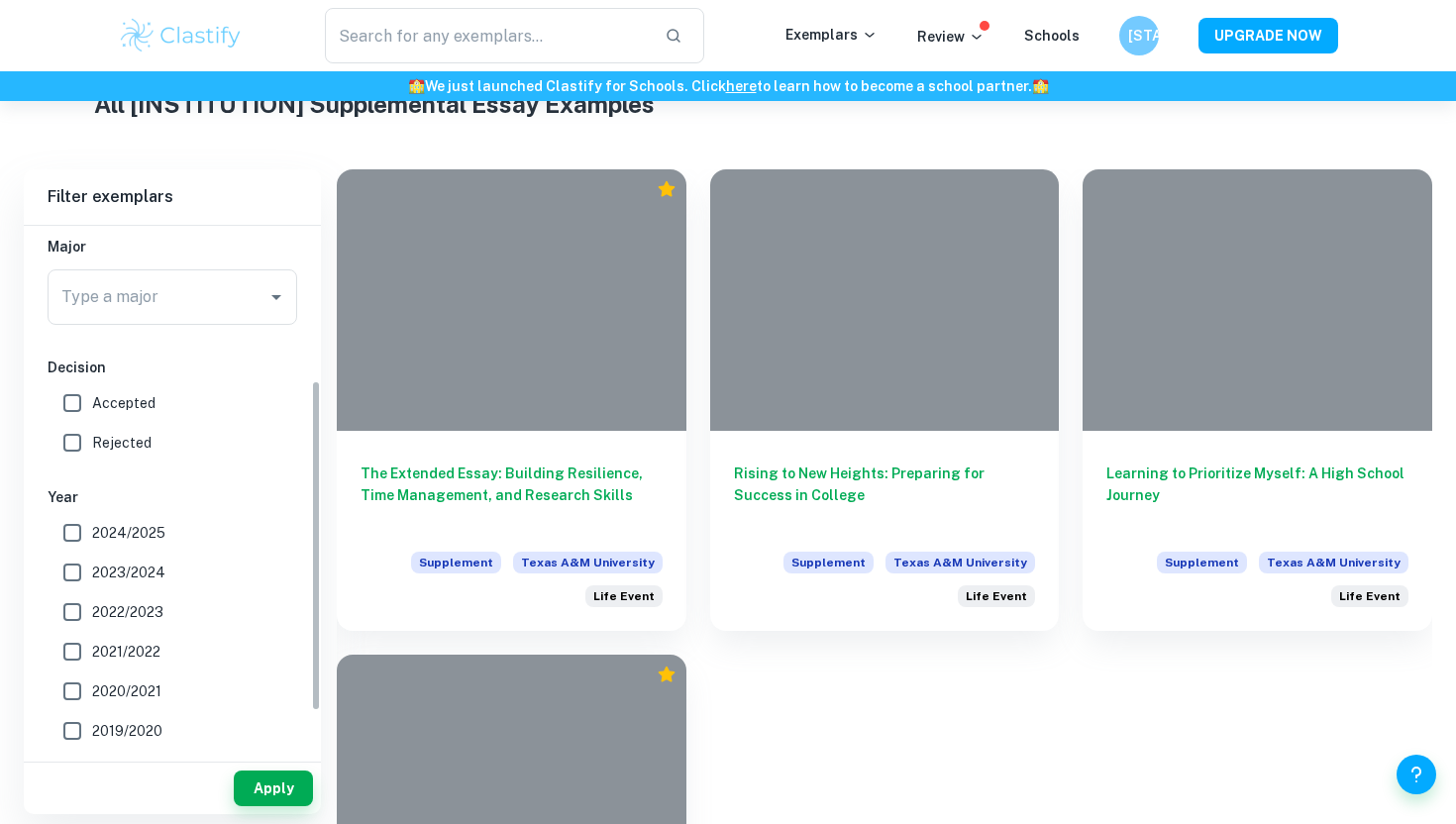 scroll, scrollTop: 307, scrollLeft: 0, axis: vertical 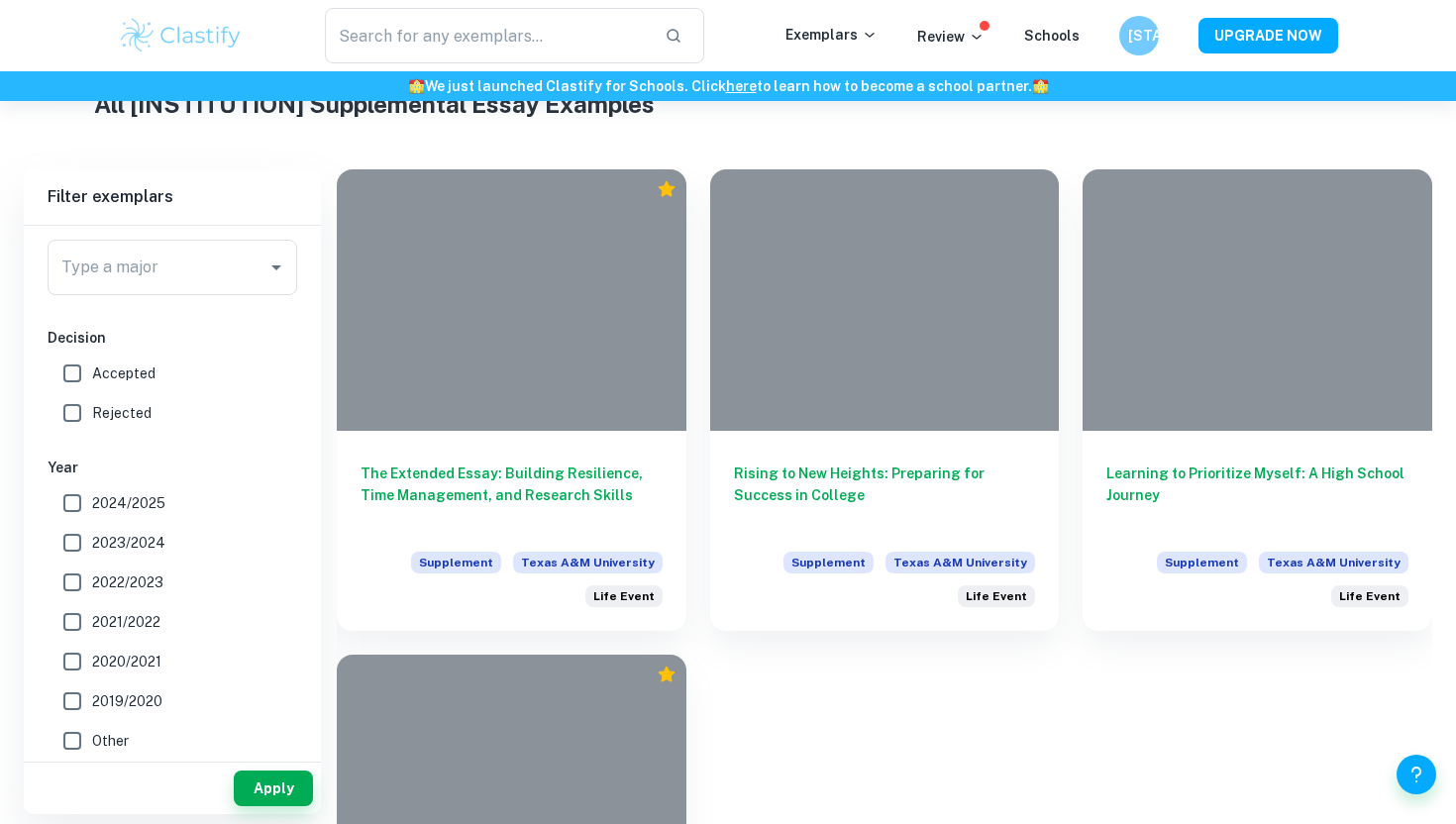 click on "Accepted" at bounding box center [72, 373] 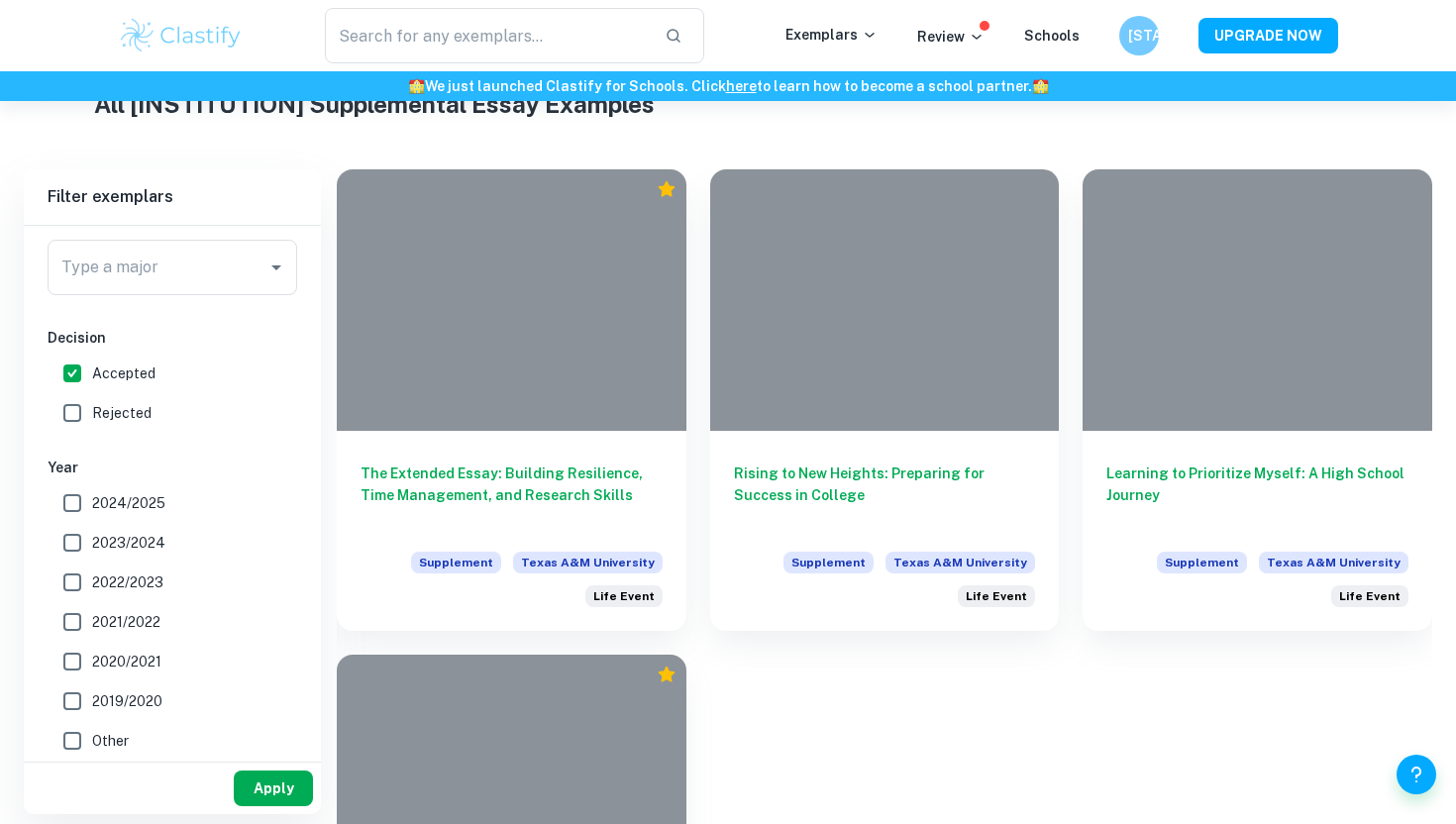 click on "Apply" at bounding box center [273, 788] 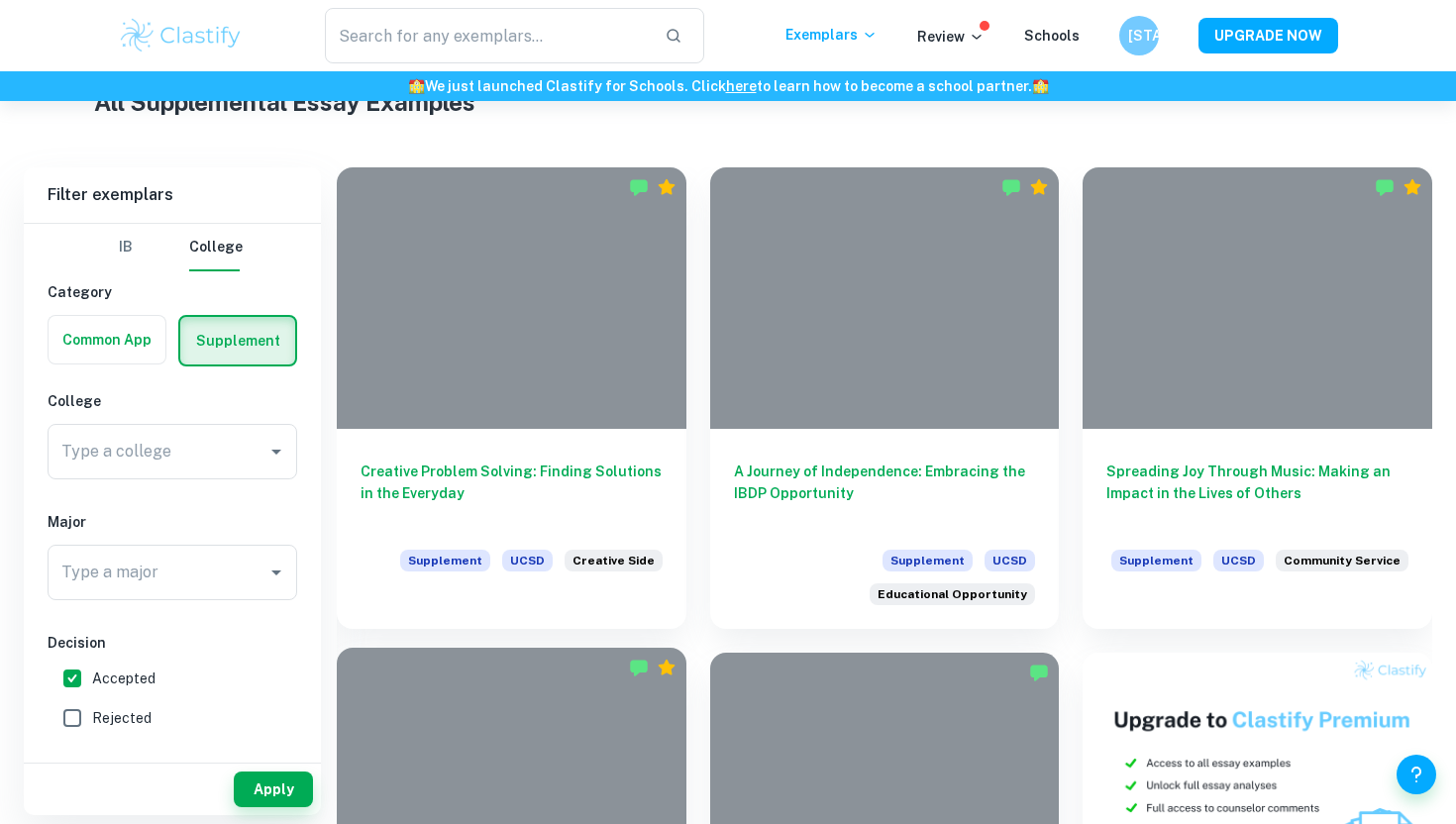 scroll, scrollTop: 497, scrollLeft: 0, axis: vertical 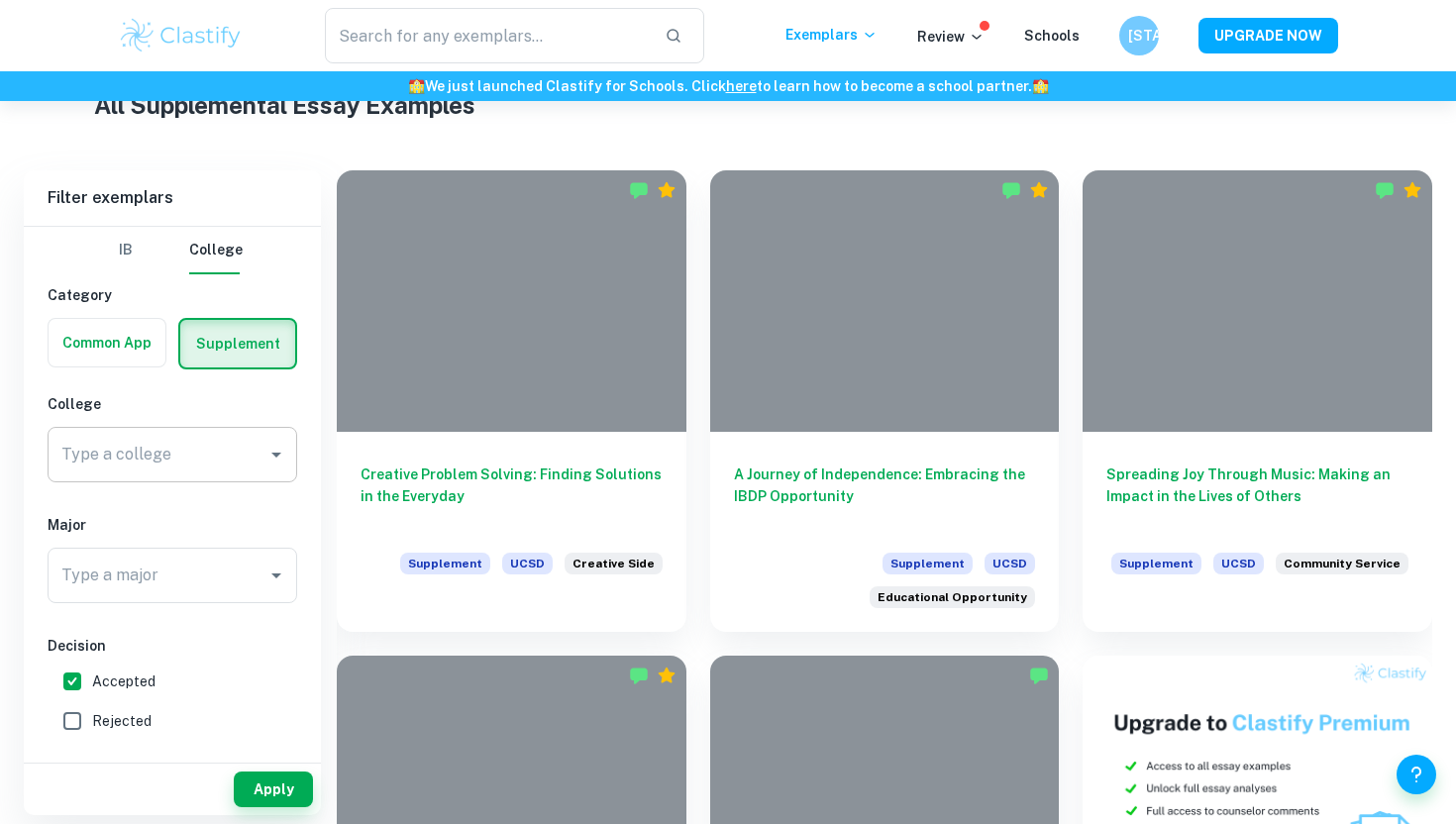 click 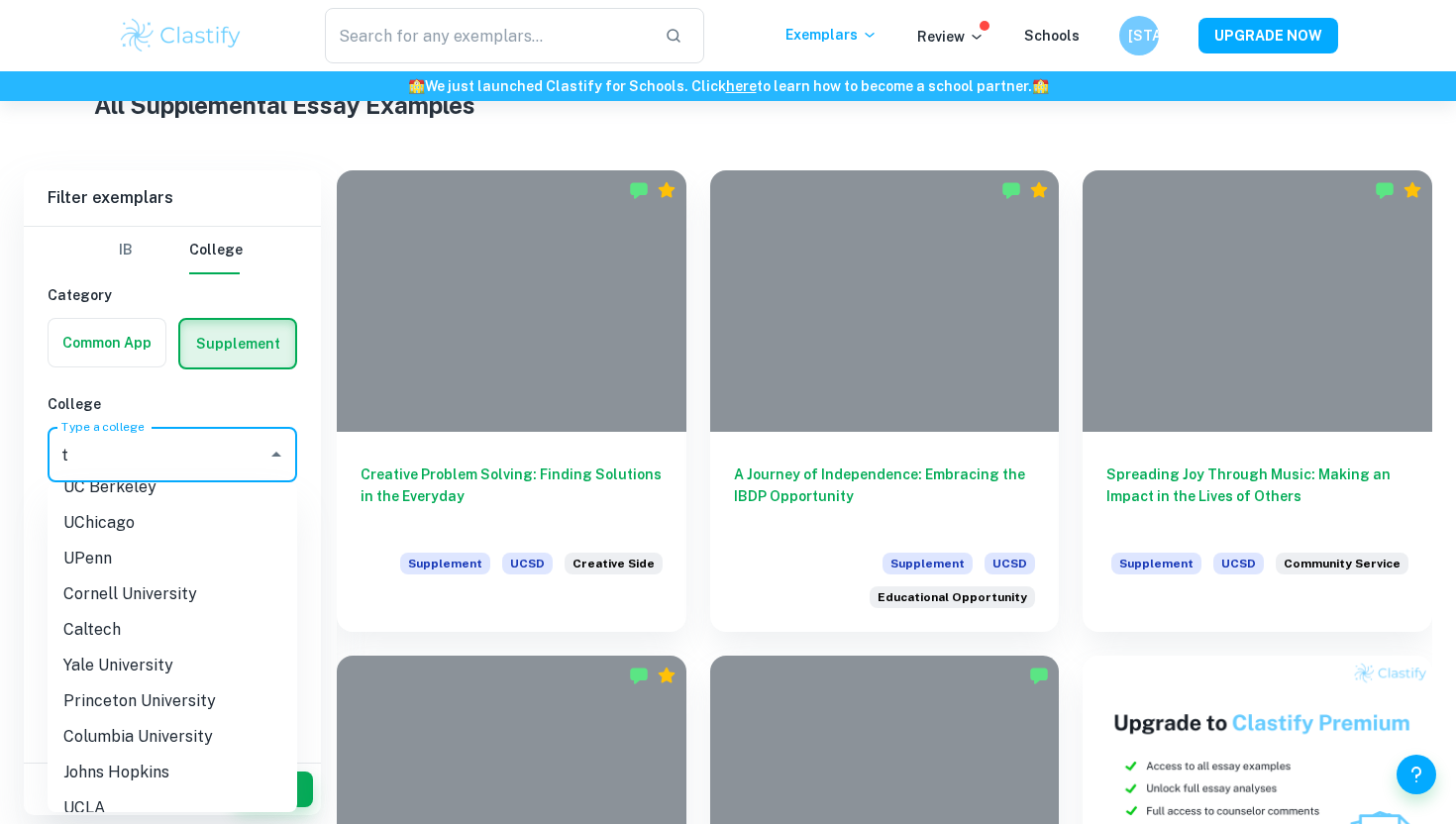 scroll, scrollTop: 0, scrollLeft: 0, axis: both 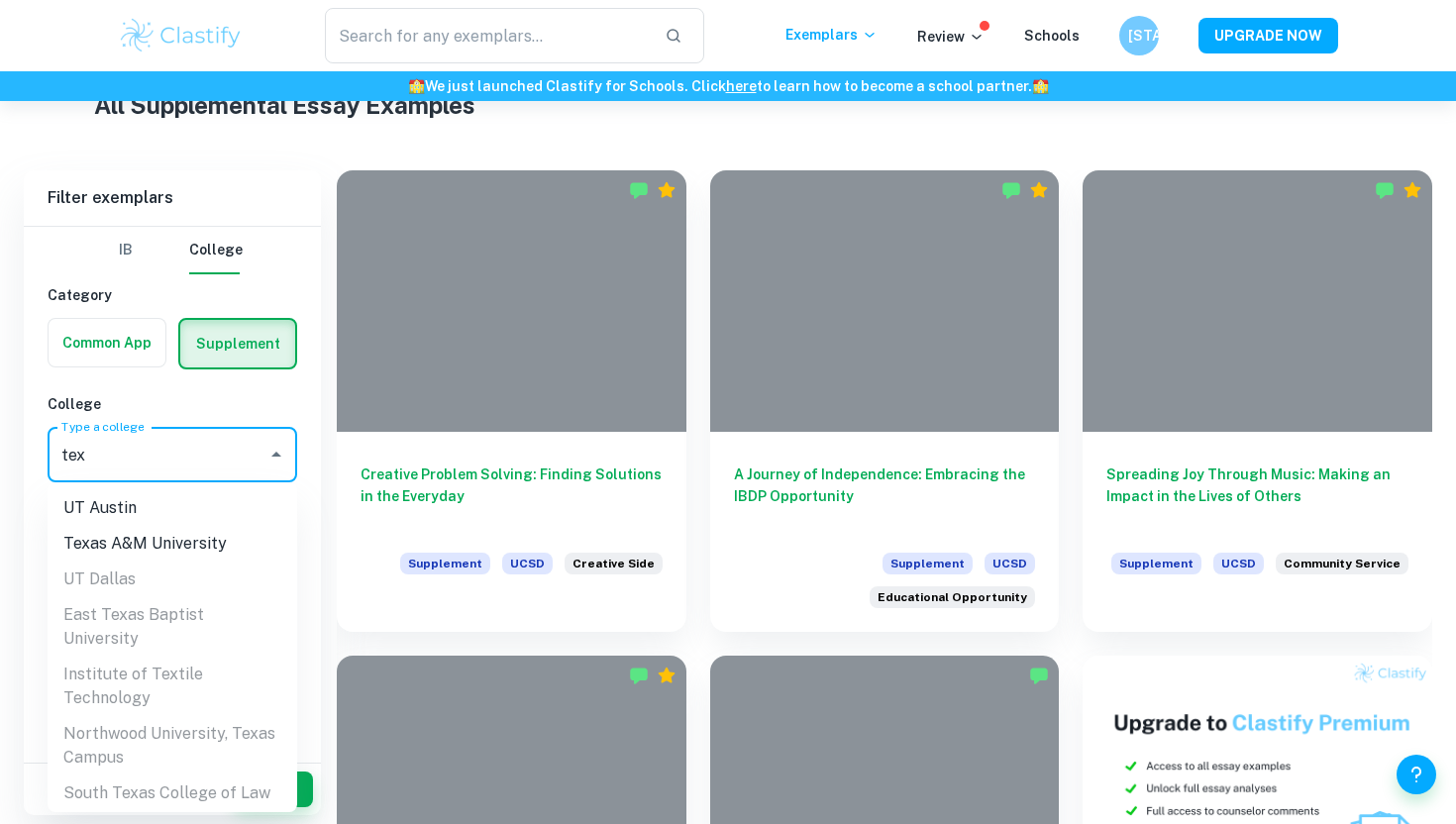 click on "Texas A&M University" at bounding box center [172, 544] 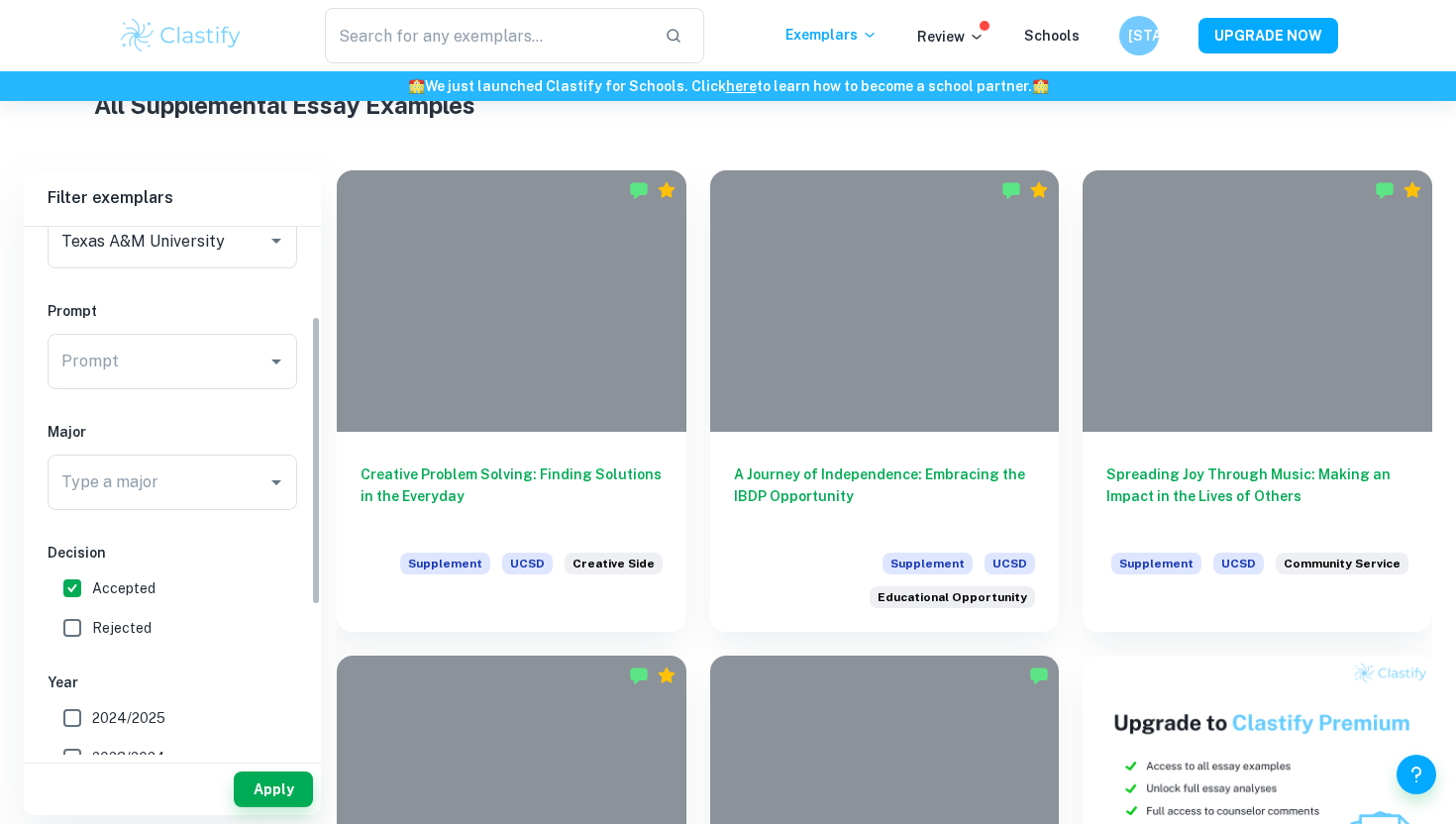 scroll, scrollTop: 228, scrollLeft: 0, axis: vertical 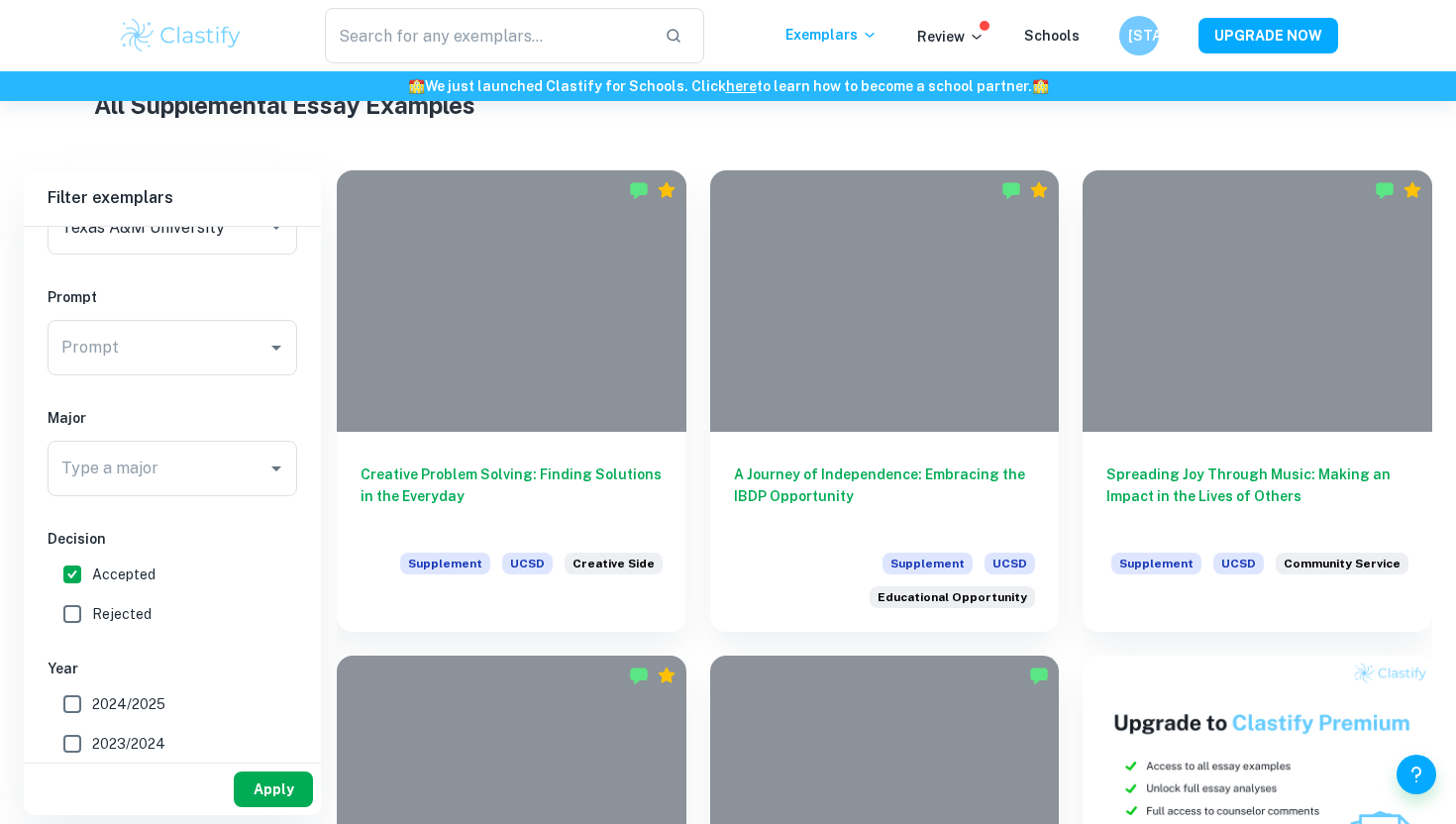 click on "Apply" at bounding box center (273, 789) 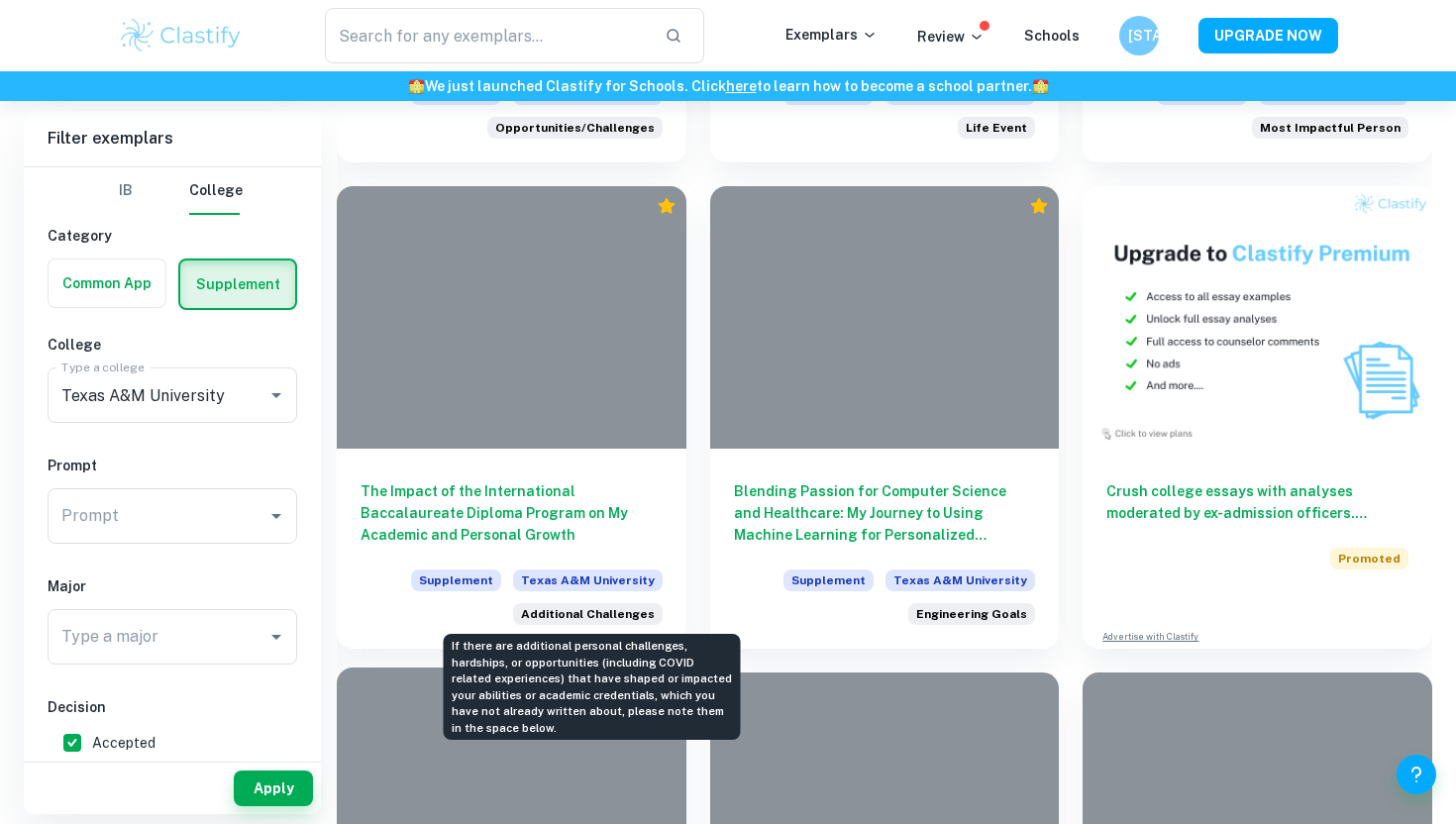 scroll, scrollTop: 837, scrollLeft: 0, axis: vertical 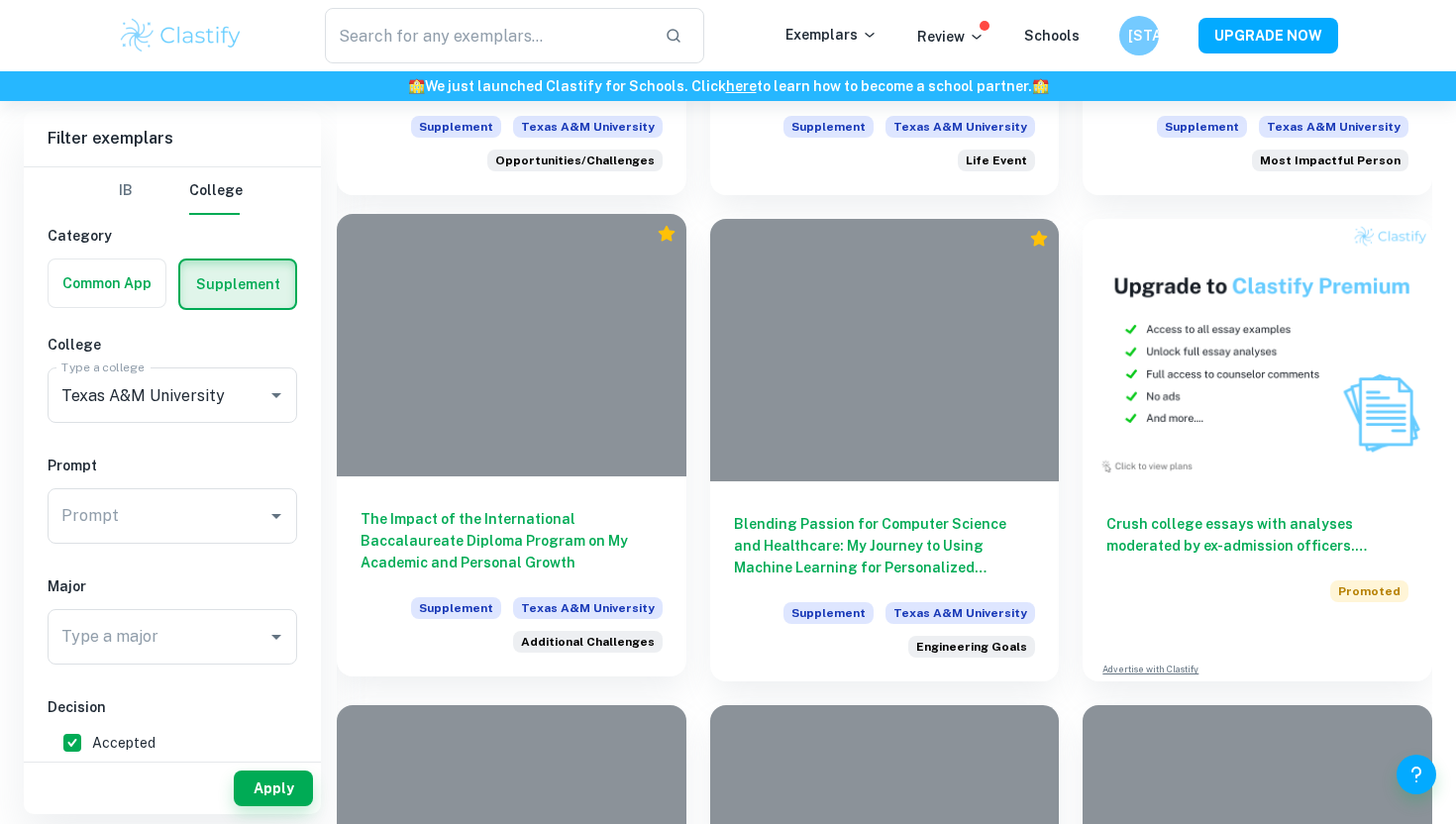 click at bounding box center [511, 345] 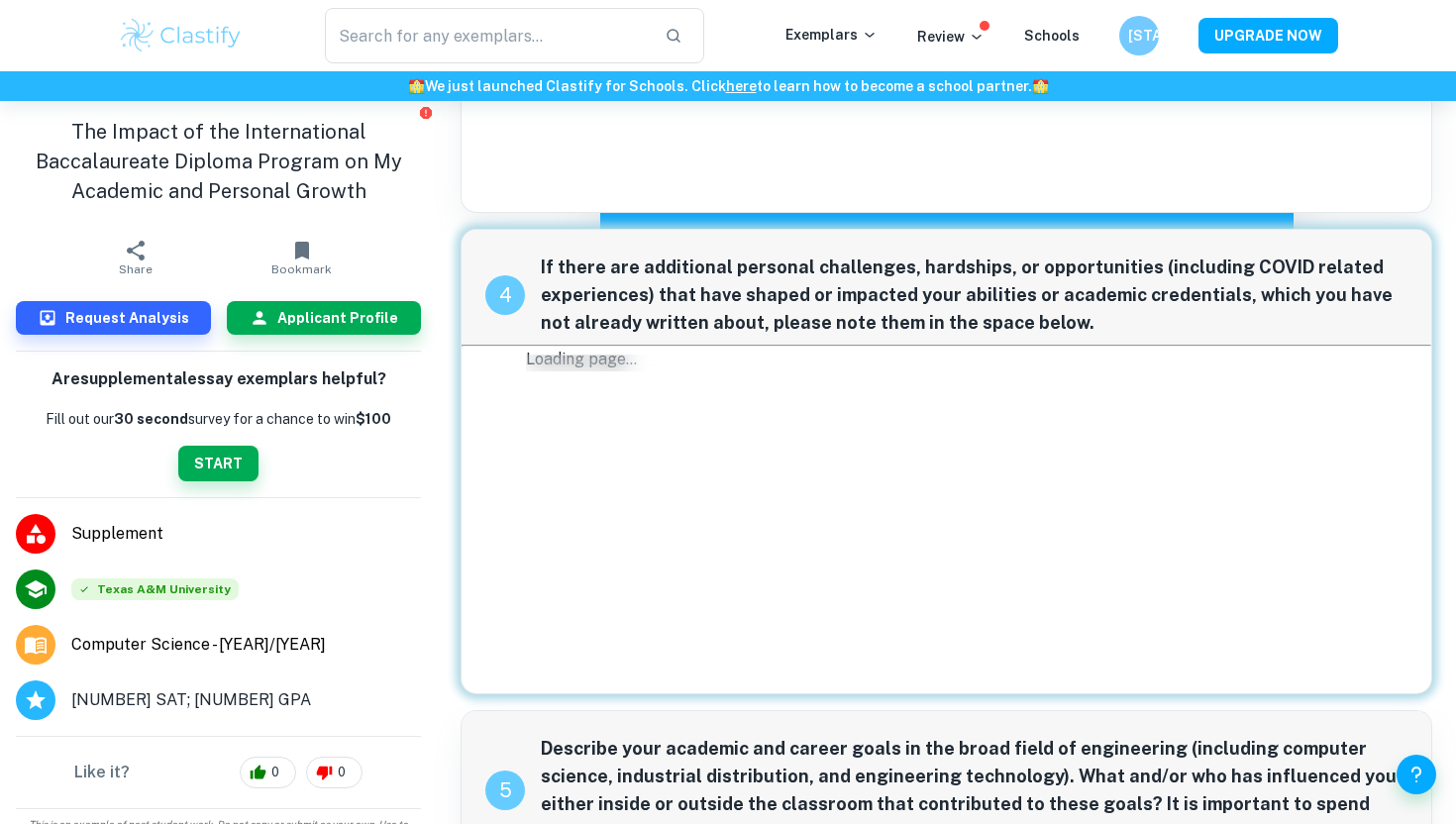 scroll, scrollTop: 2130, scrollLeft: 0, axis: vertical 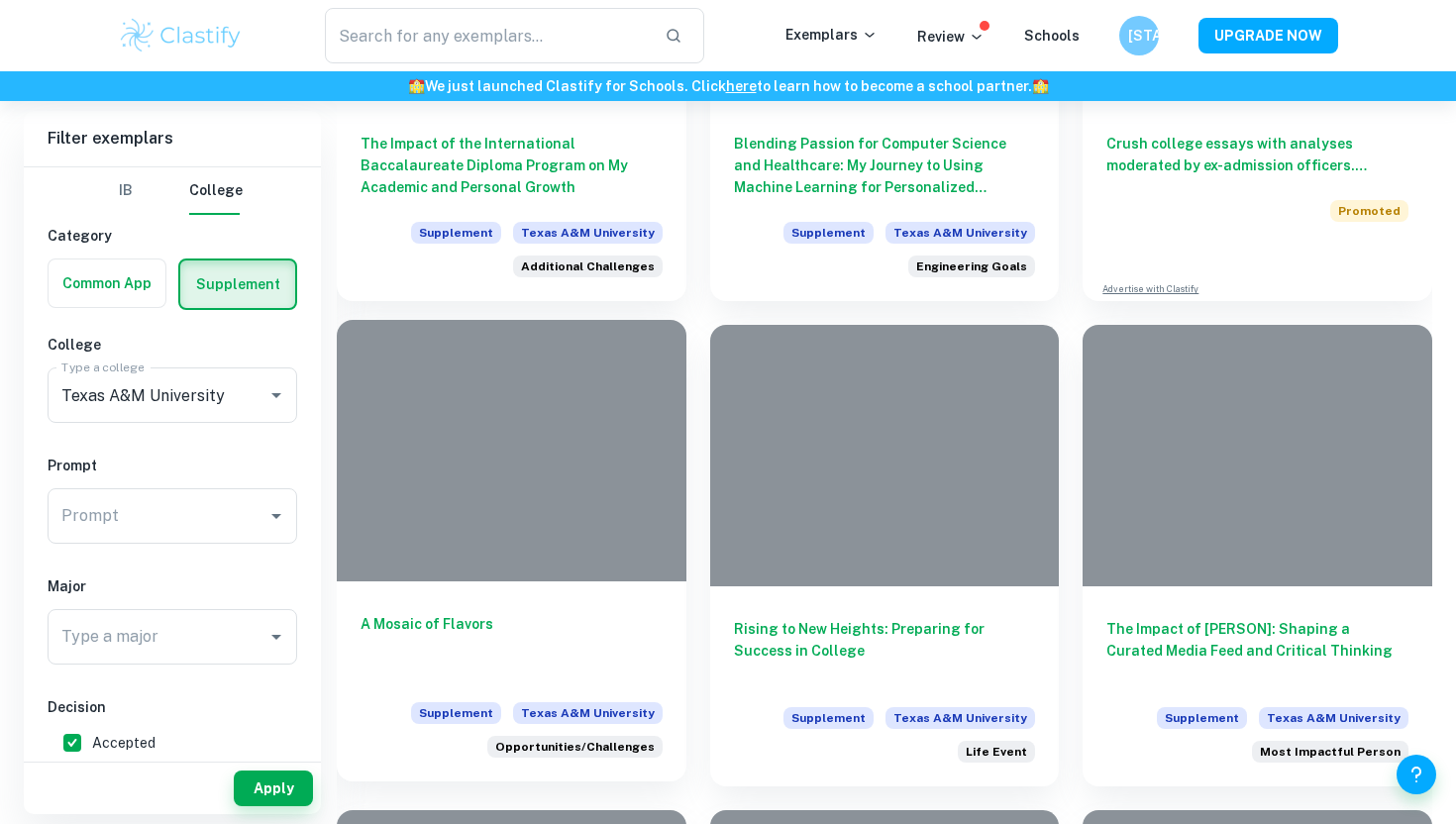 click at bounding box center [511, 451] 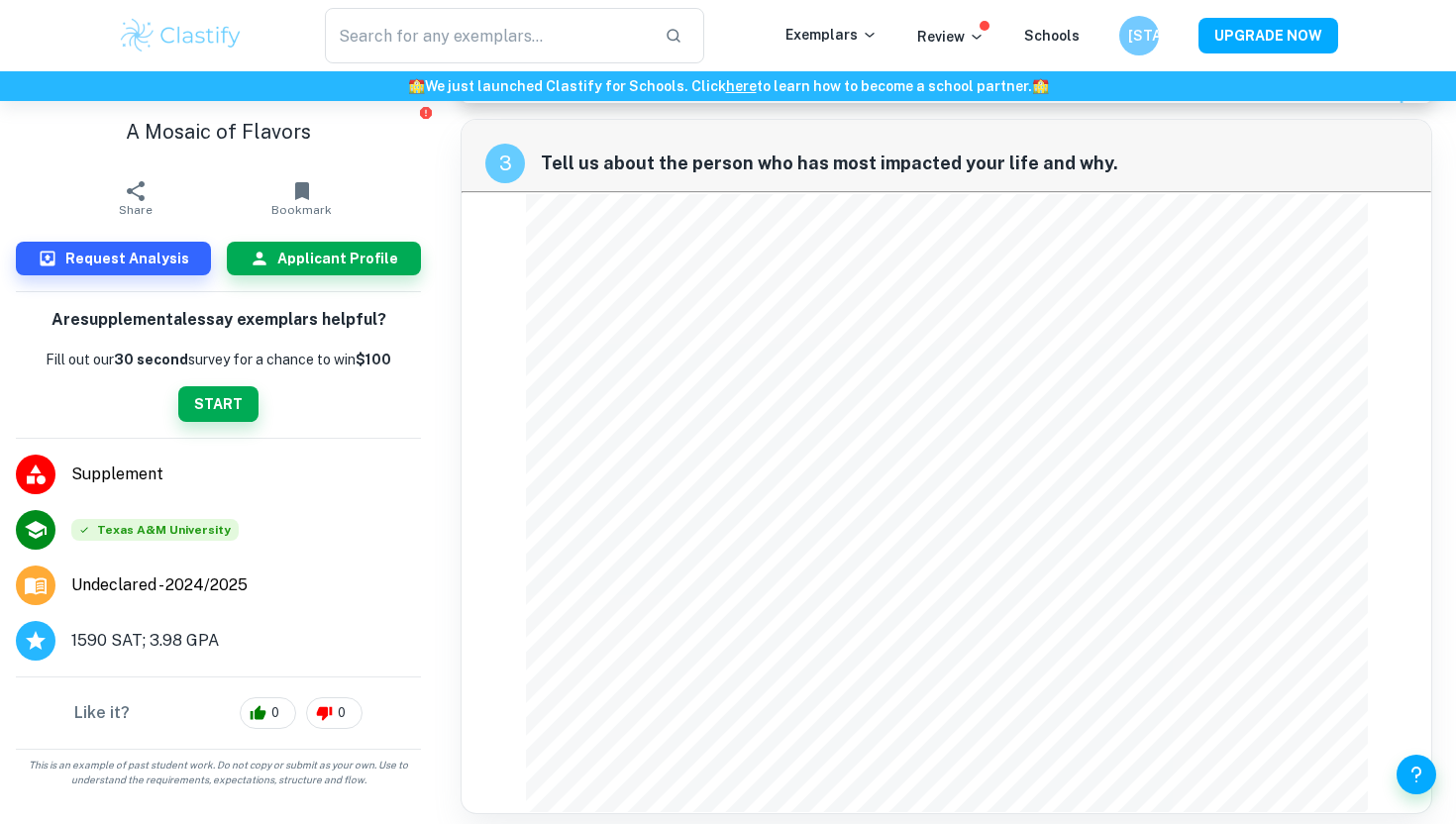 scroll, scrollTop: 3084, scrollLeft: 0, axis: vertical 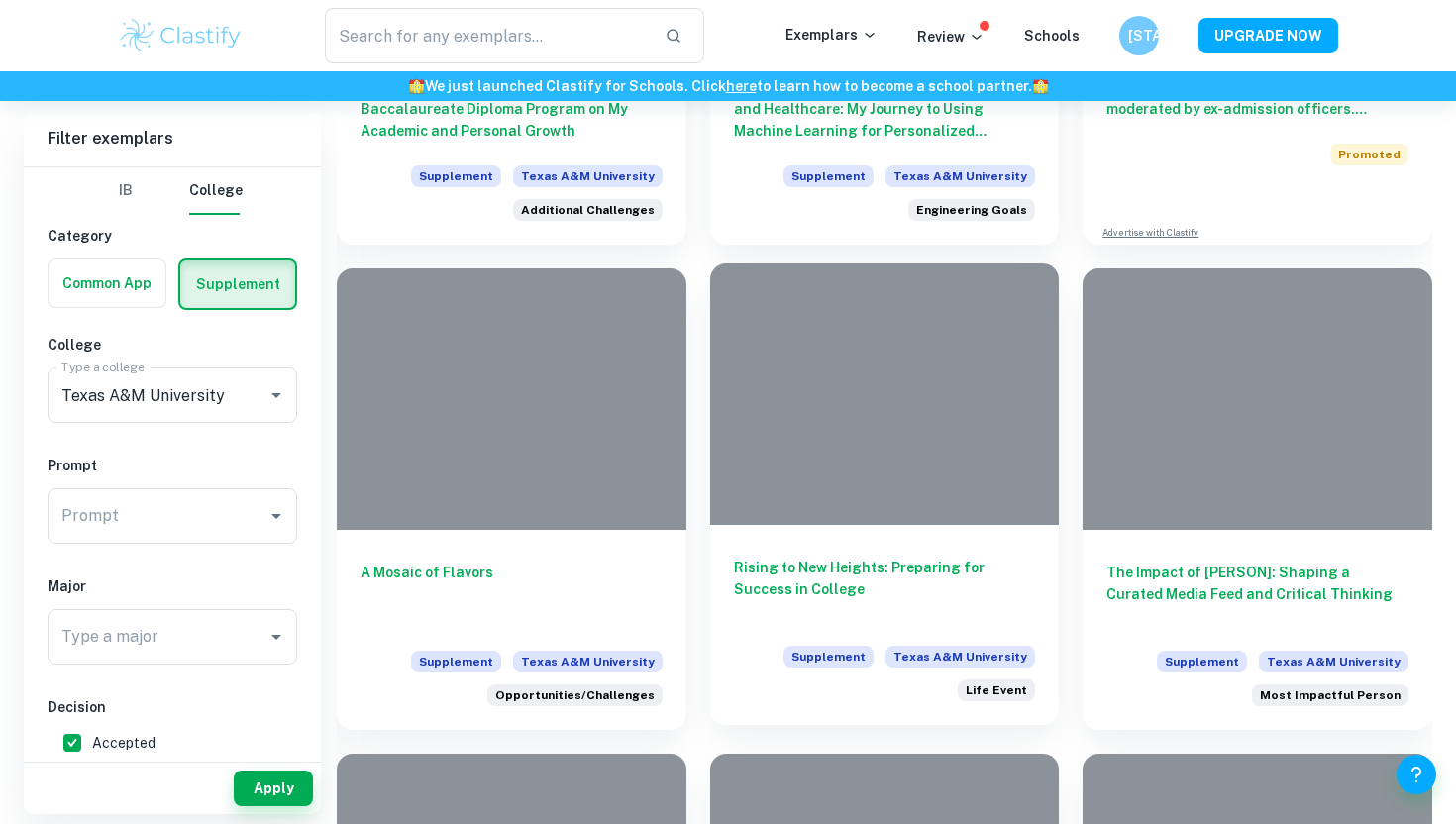 click at bounding box center (884, 394) 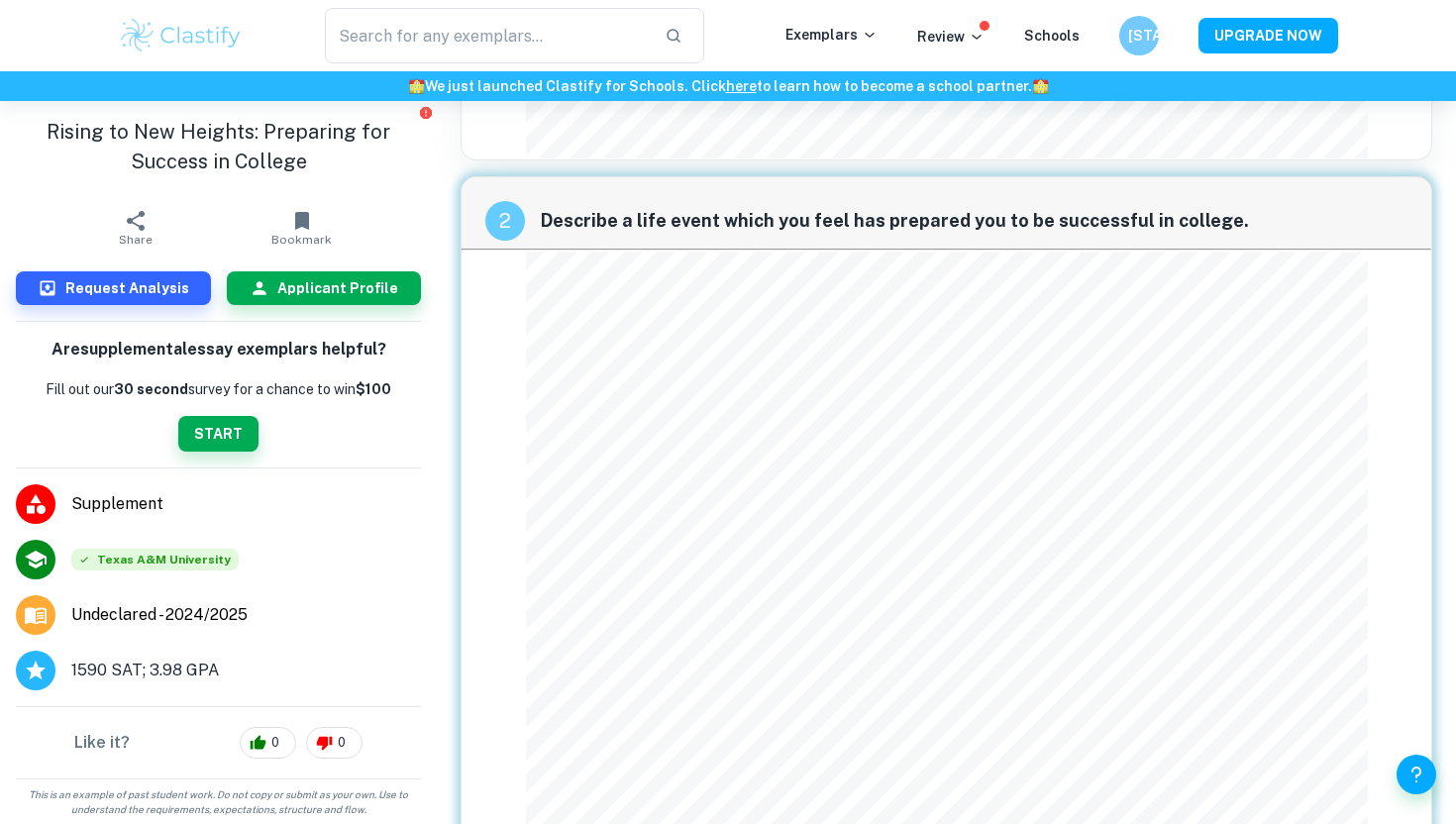 scroll, scrollTop: 2187, scrollLeft: 0, axis: vertical 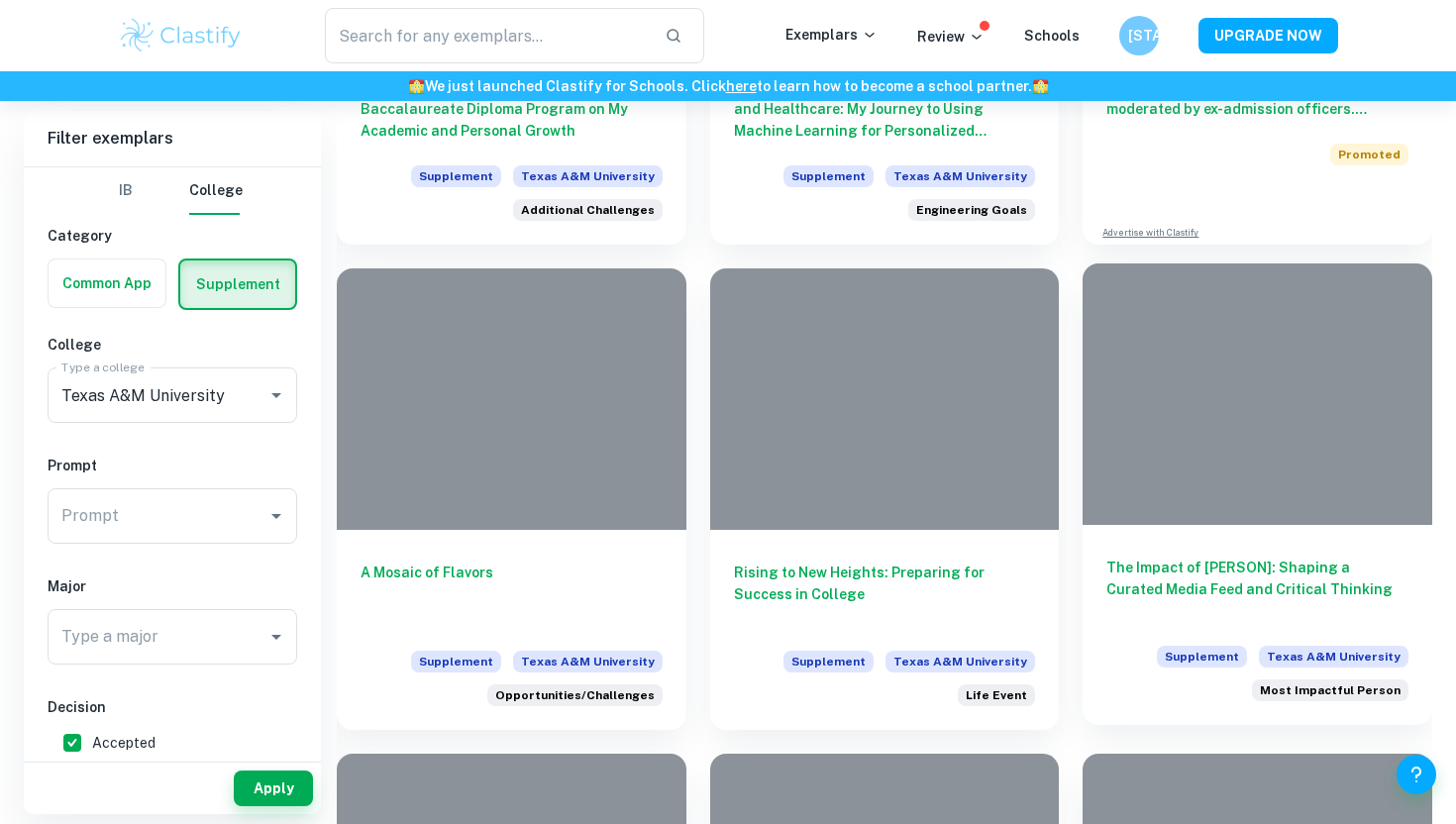 click at bounding box center [1257, 394] 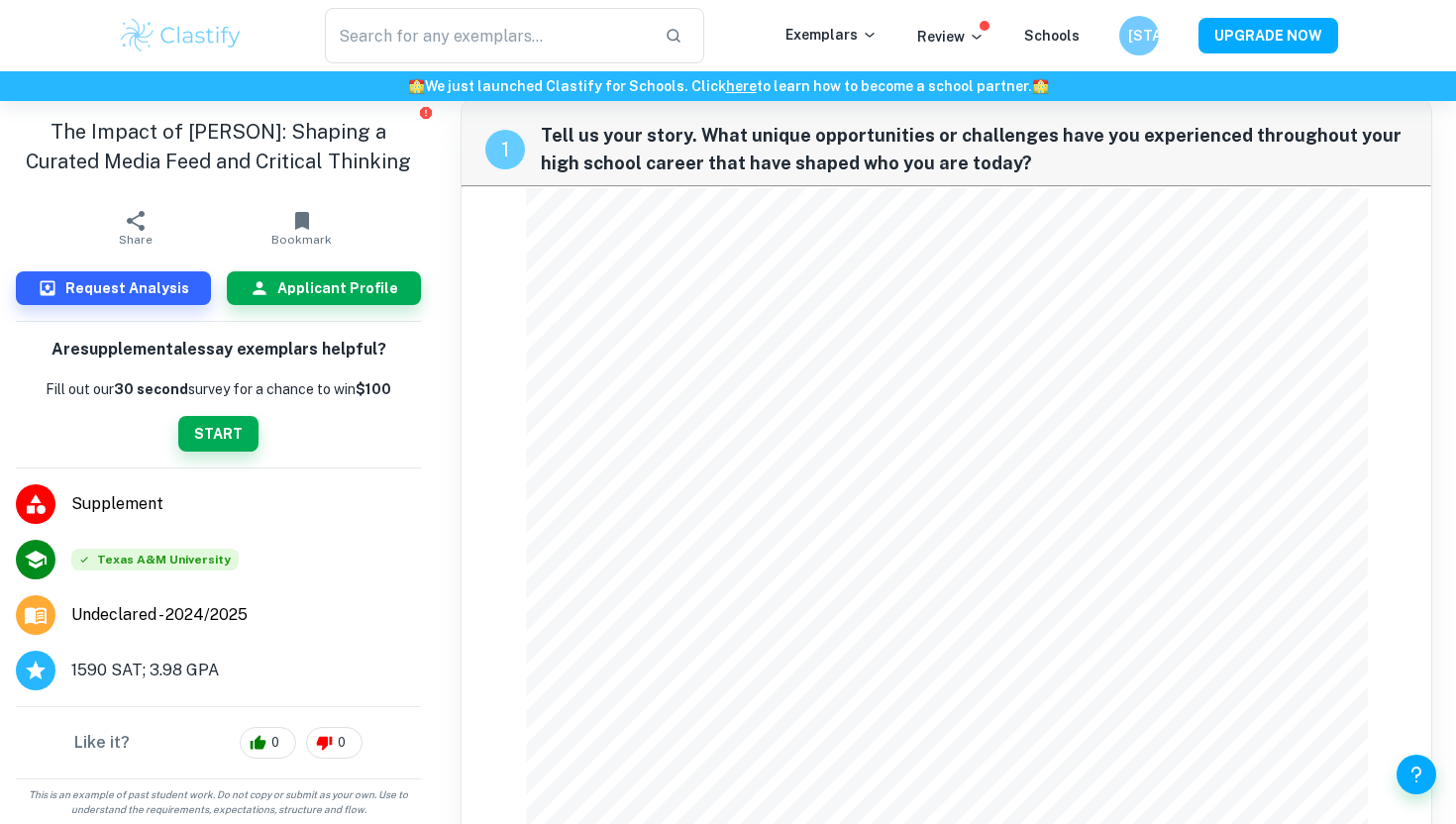 scroll, scrollTop: 32, scrollLeft: 0, axis: vertical 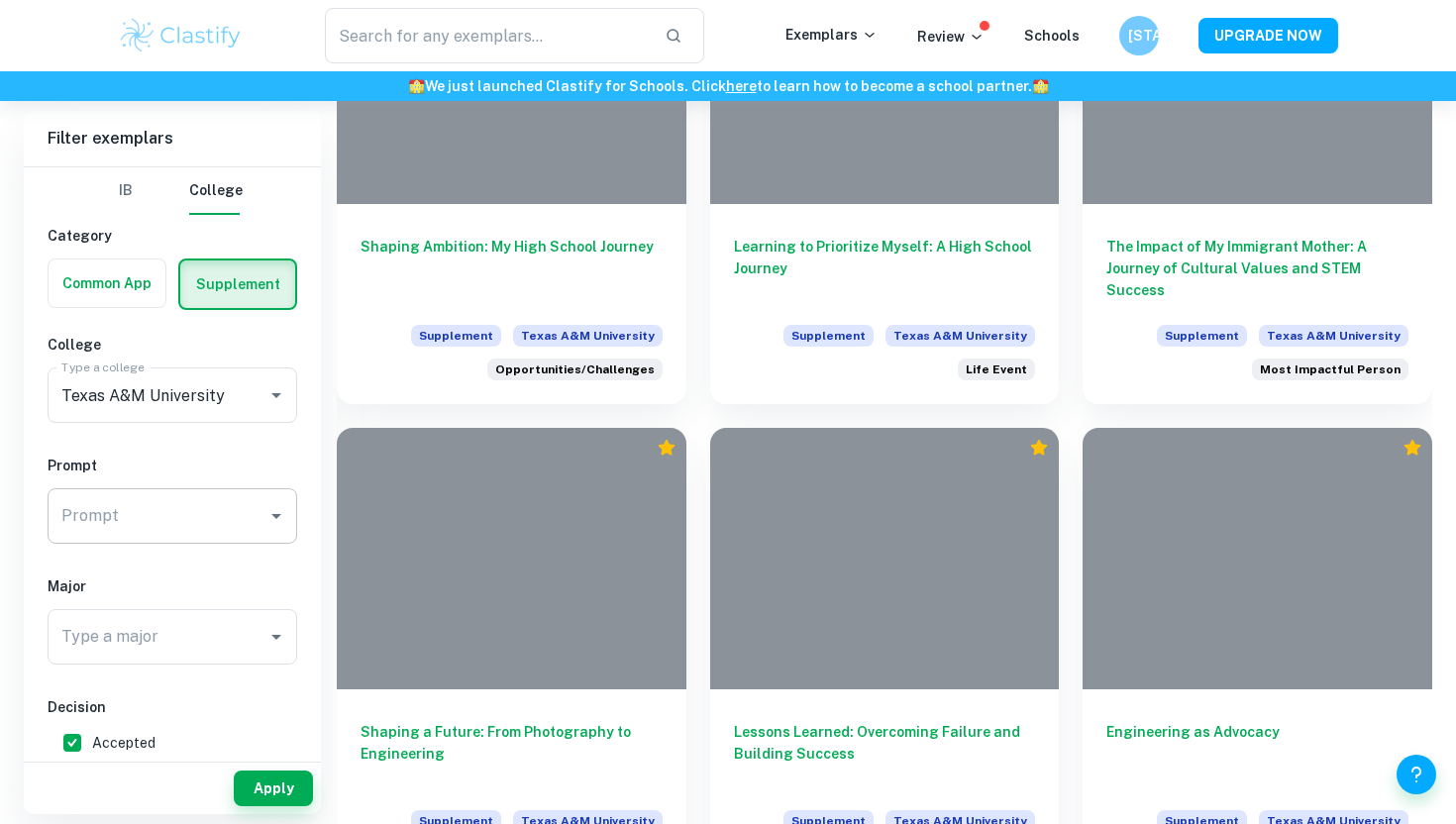 click 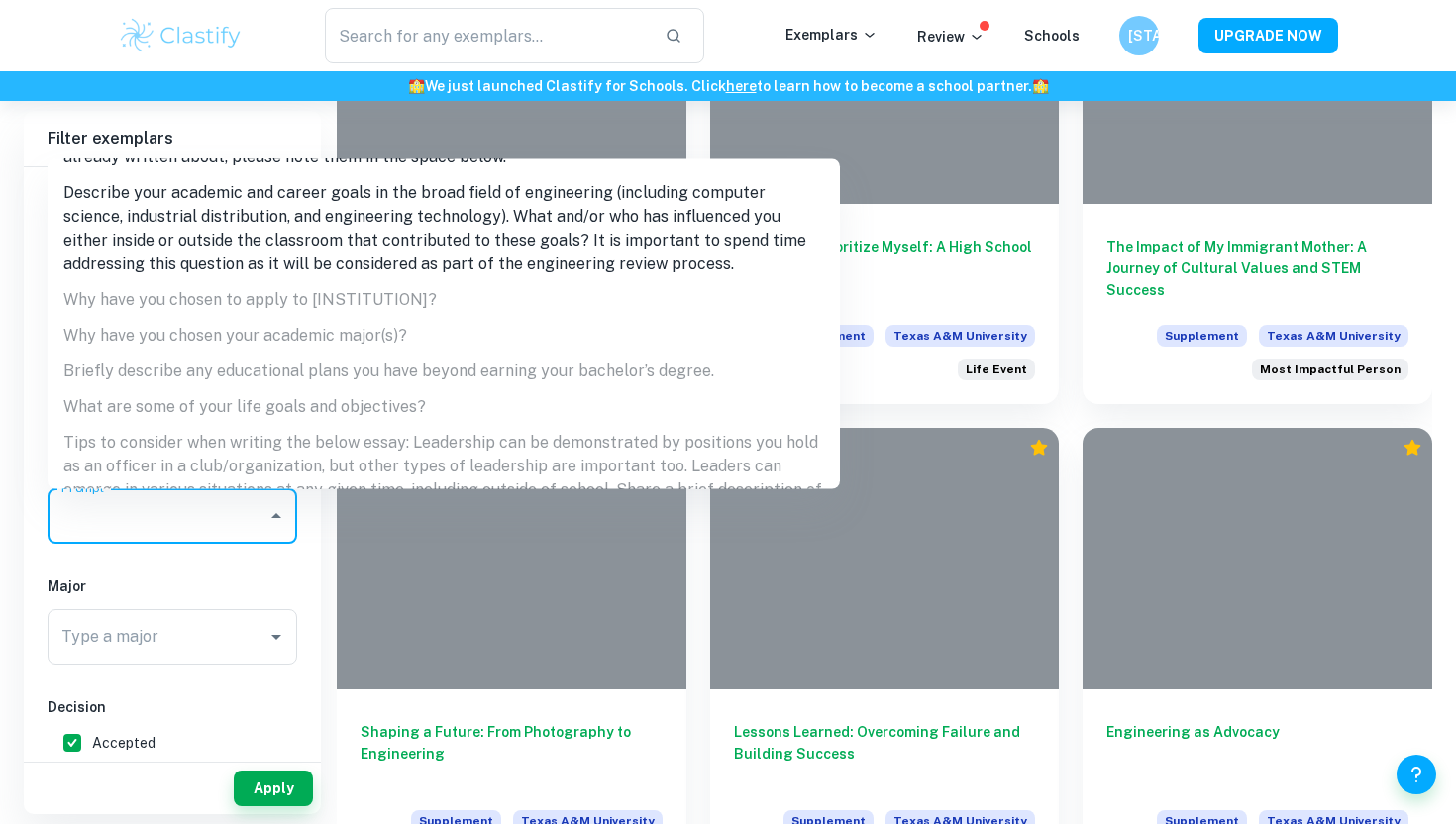 scroll, scrollTop: 204, scrollLeft: 0, axis: vertical 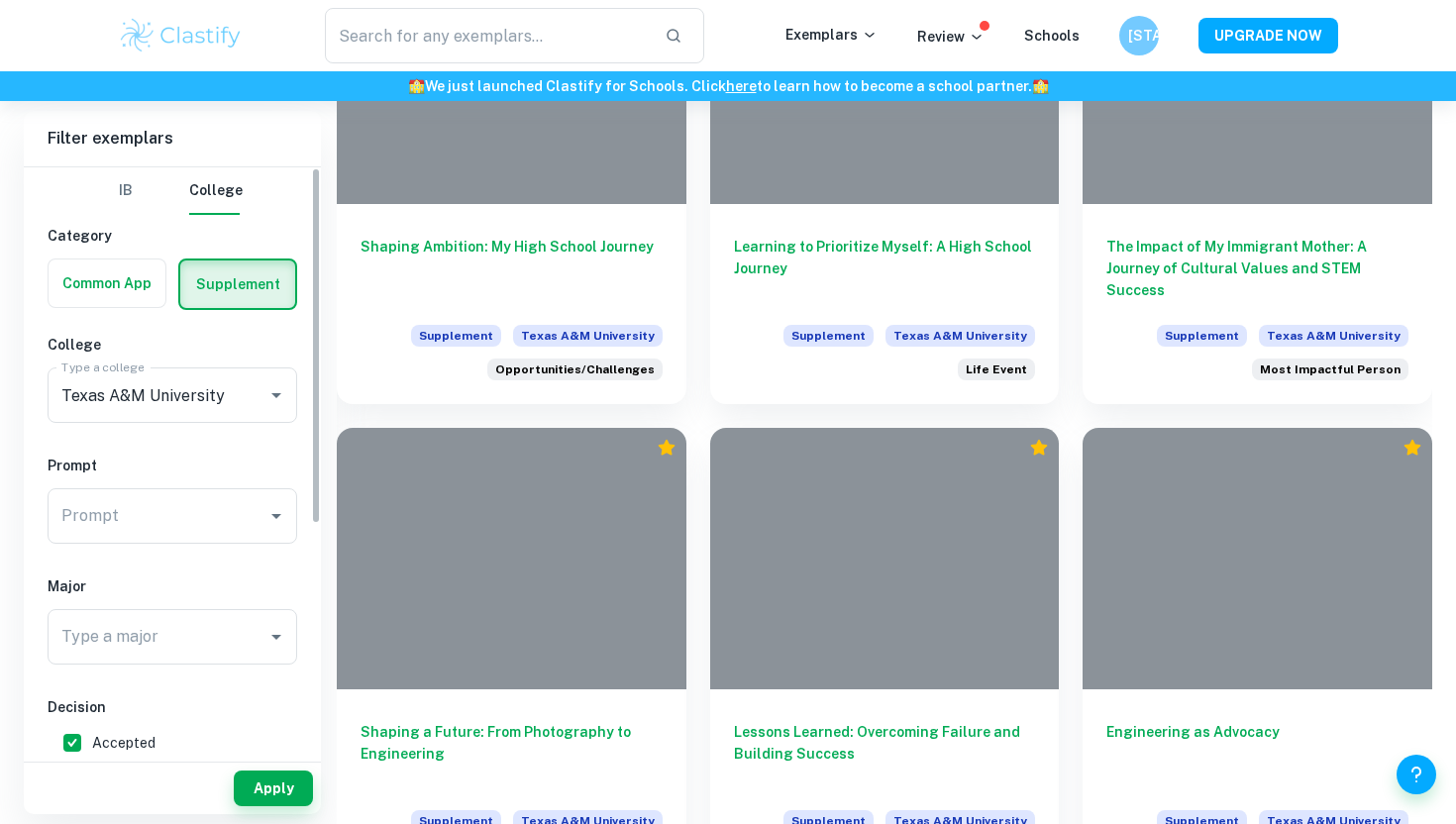 click on "Home Supplement [INSTITUTION] Supplemental Essay Examples Type a search phrase to find the most relevant  [INSTITUTION]  supplemental essay examples for you ​ Not sure what to search for? You can always look through our example supplemental essays below for inspiration. All [INSTITUTION] Supplemental Essay Examples Filter Filter exemplars IB College Category Common App Supplement College Type a college [INSTITUTION] Type a college Prompt Prompt Prompt Major Type a major Type a major Decision Accepted Rejected Year [YEAR]/[YEAR] [YEAR]/[YEAR] [YEAR]/[YEAR] [YEAR]/[YEAR] [YEAR]/[YEAR] [YEAR]/[YEAR] Other Apply Filter exemplars IB College Category Common App Supplement College Type a college [INSTITUTION] Type a college Prompt Prompt Prompt Major Type a major Type a major Decision Accepted Rejected Year [YEAR]/[YEAR] [YEAR]/[YEAR] [YEAR]/[YEAR] [YEAR]/[YEAR] [YEAR]/[YEAR] [YEAR]/[YEAR] Other Apply   Transformative Power of Philosophy Supplement [INSTITUTION] Opportunities/Challenges Supplement [INSTITUTION]" at bounding box center [728, -548] 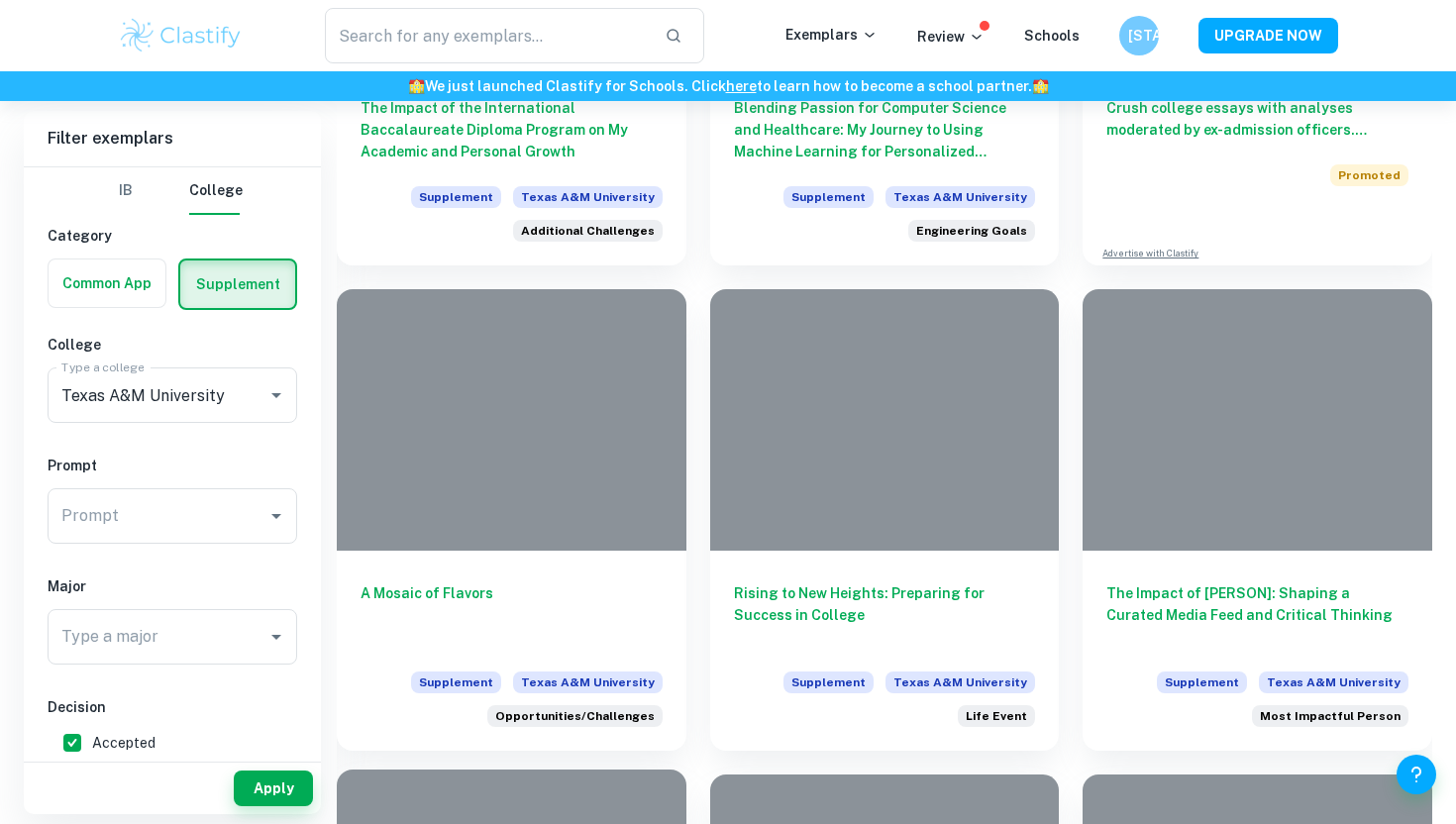 scroll, scrollTop: 1084, scrollLeft: 0, axis: vertical 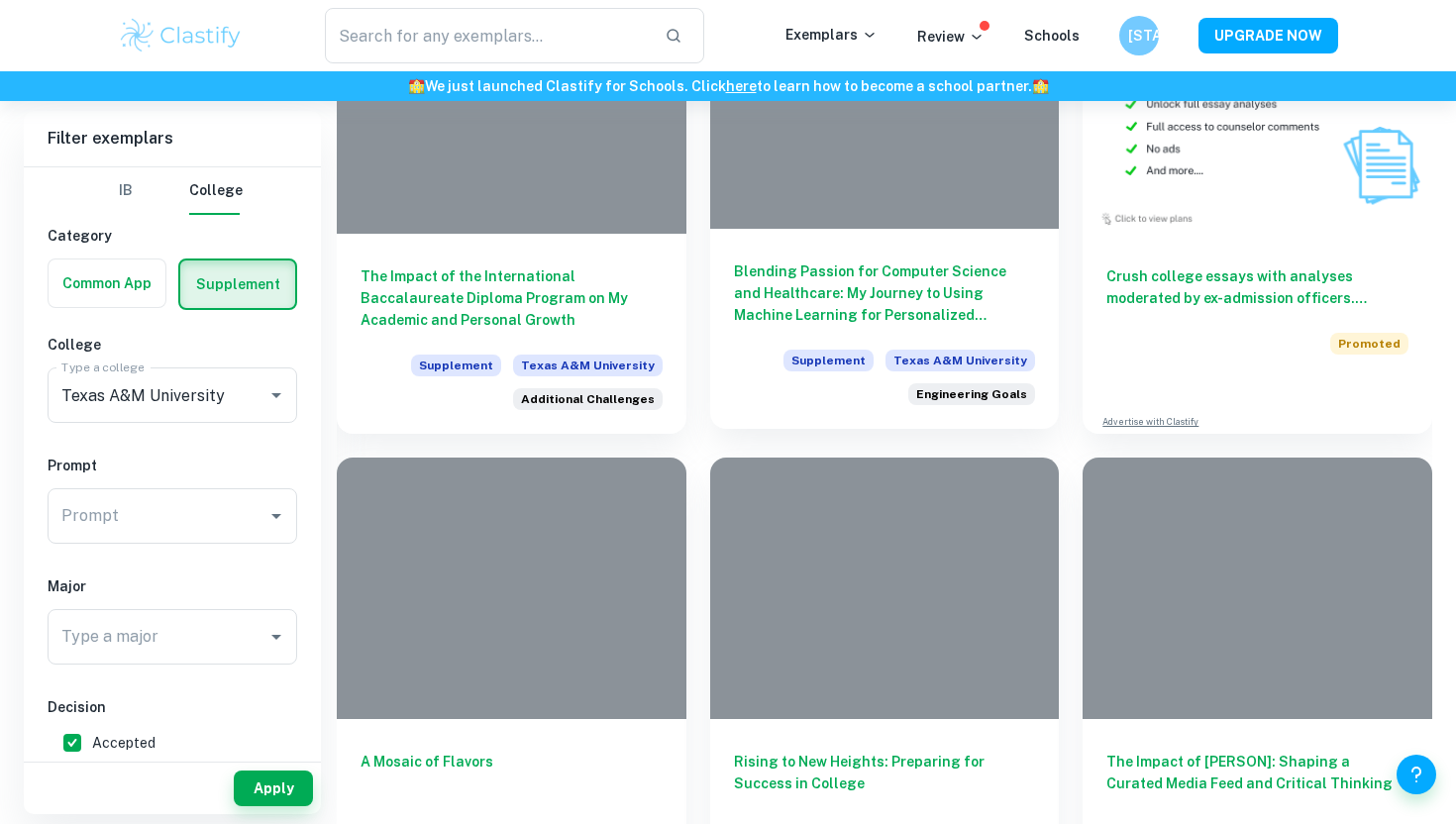 click at bounding box center (884, 97) 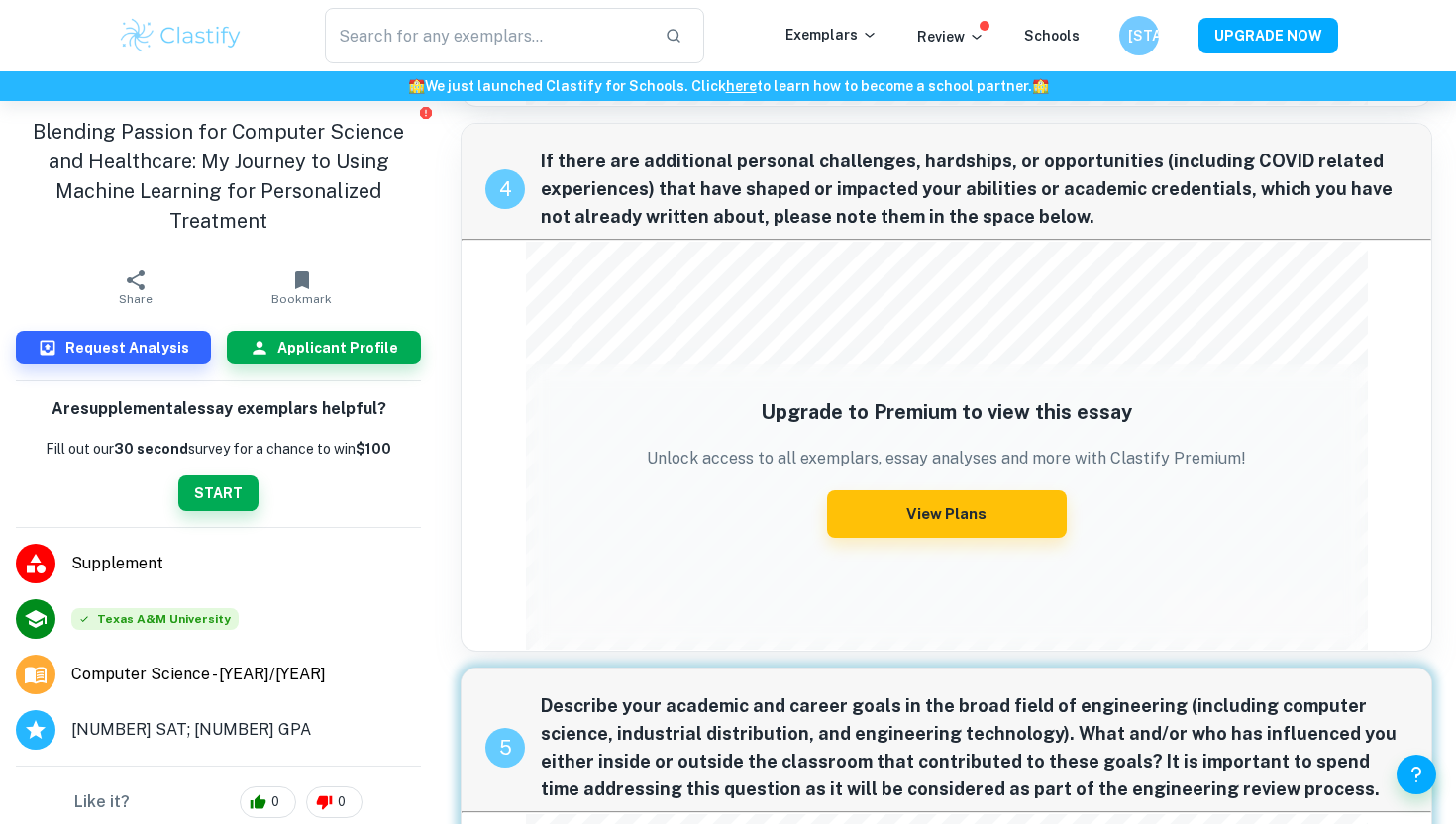 scroll, scrollTop: 2327, scrollLeft: 0, axis: vertical 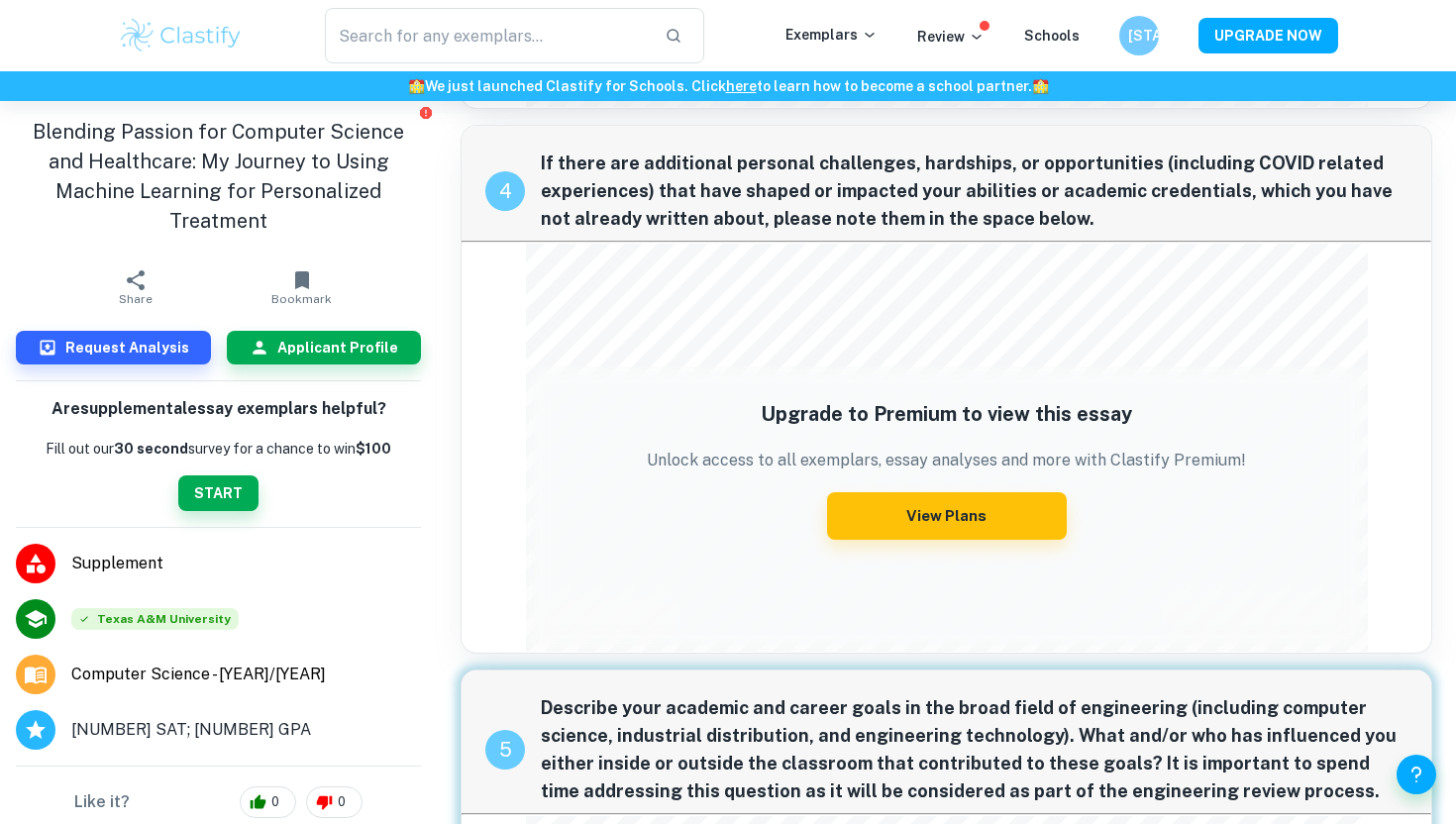drag, startPoint x: 538, startPoint y: 151, endPoint x: 1009, endPoint y: 218, distance: 475.7415 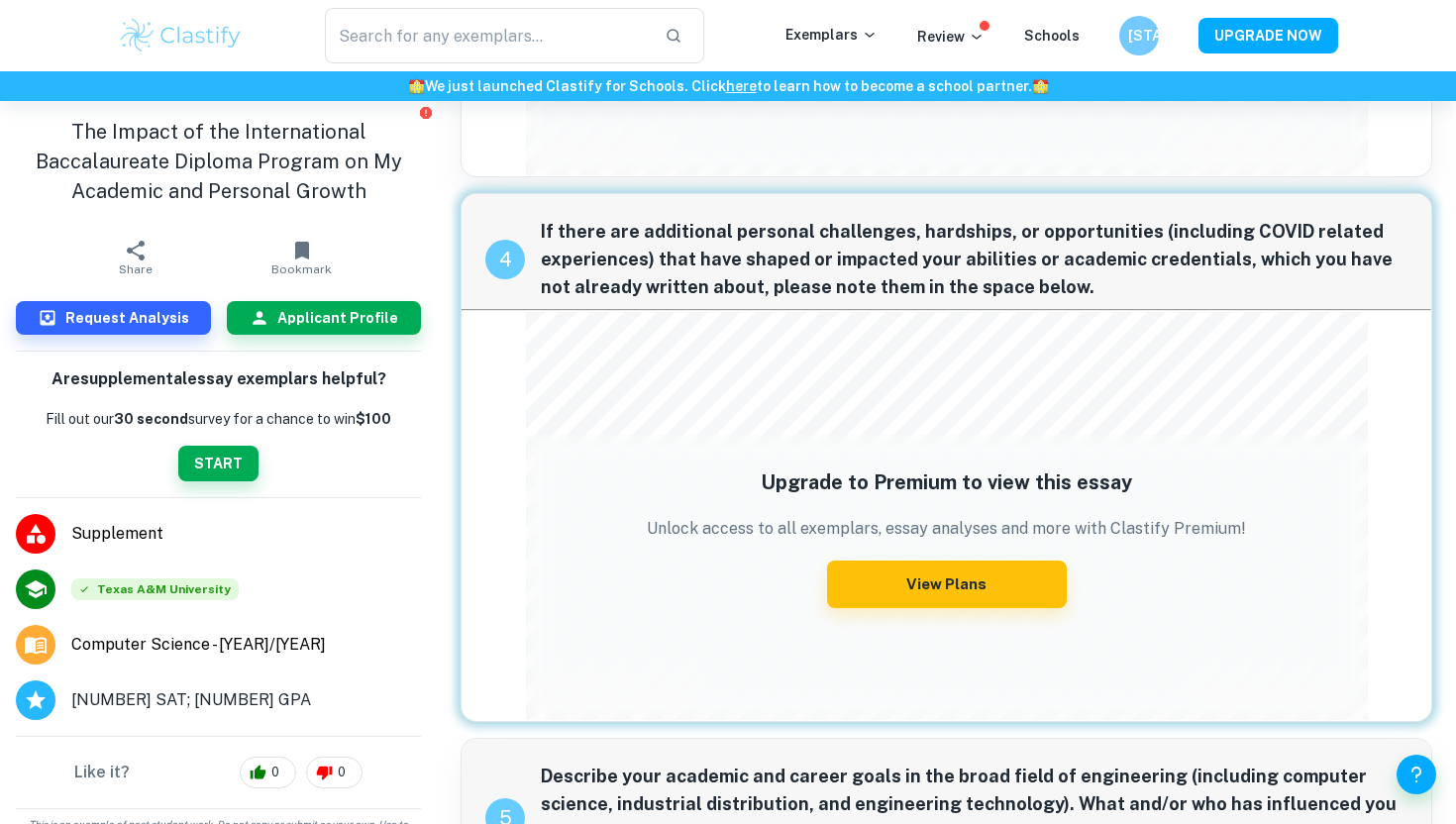 scroll, scrollTop: 2255, scrollLeft: 0, axis: vertical 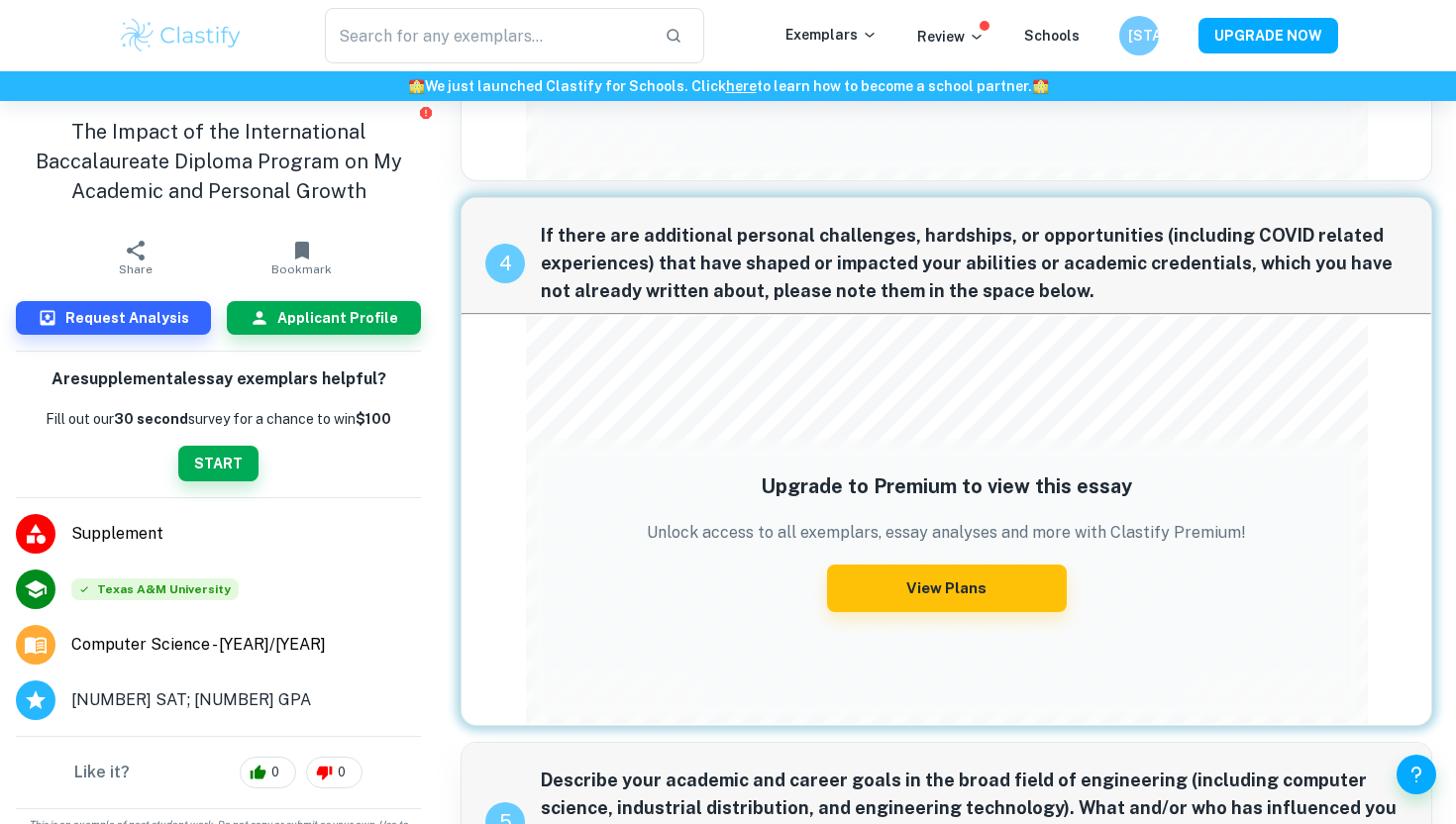 drag, startPoint x: 535, startPoint y: 232, endPoint x: 721, endPoint y: 243, distance: 186.32498 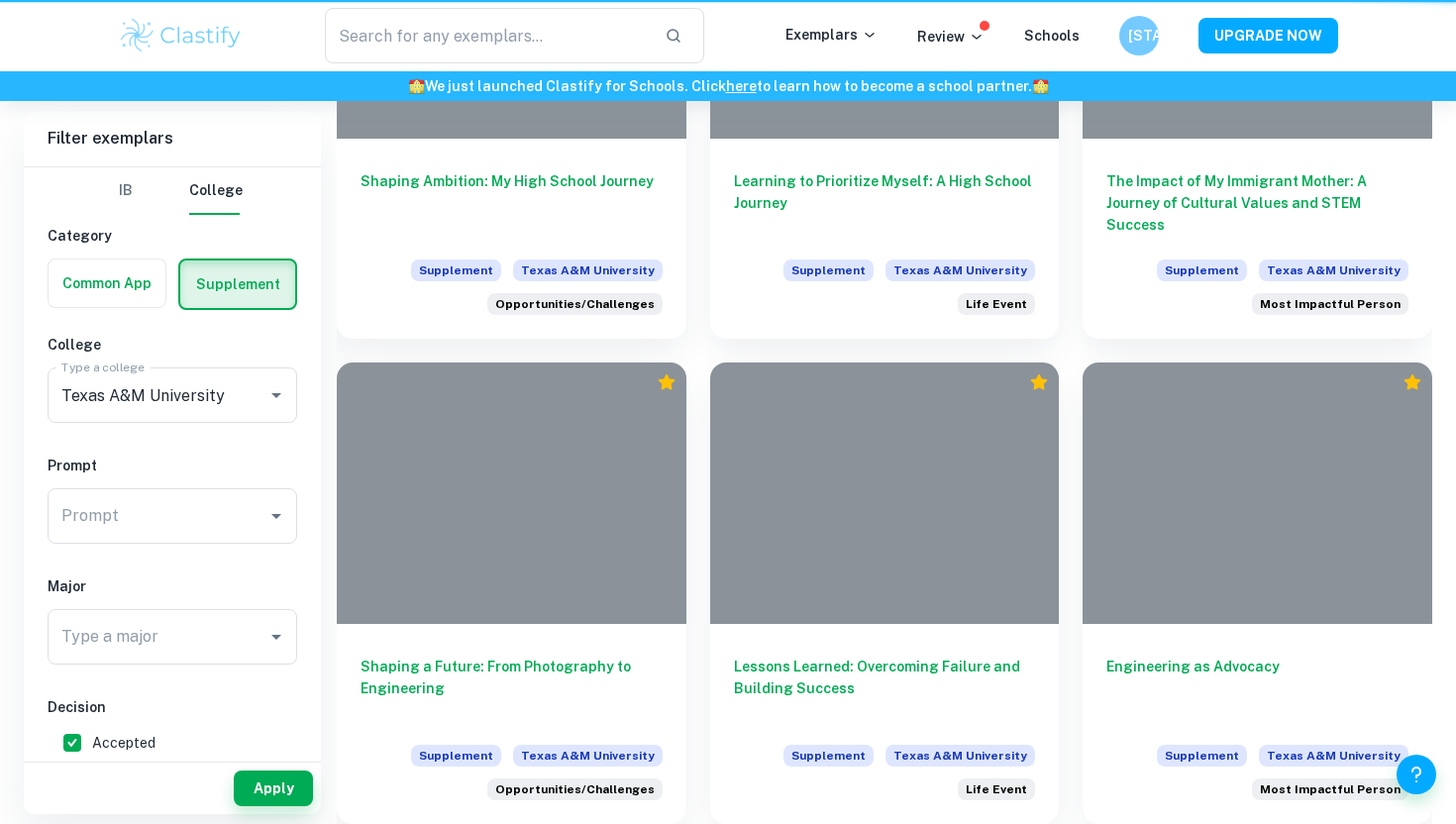 scroll, scrollTop: 1084, scrollLeft: 0, axis: vertical 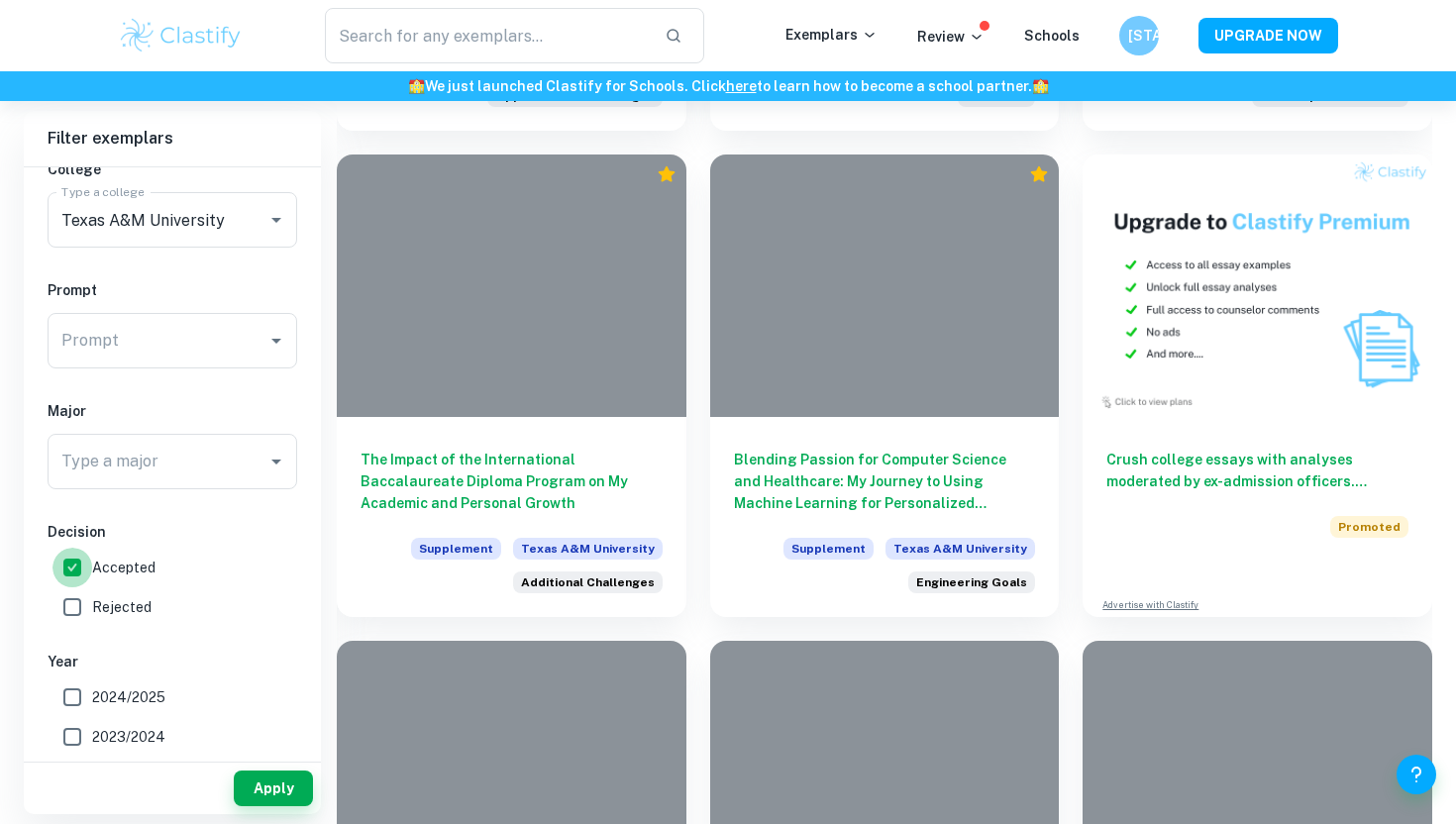 click on "Accepted" at bounding box center [72, 567] 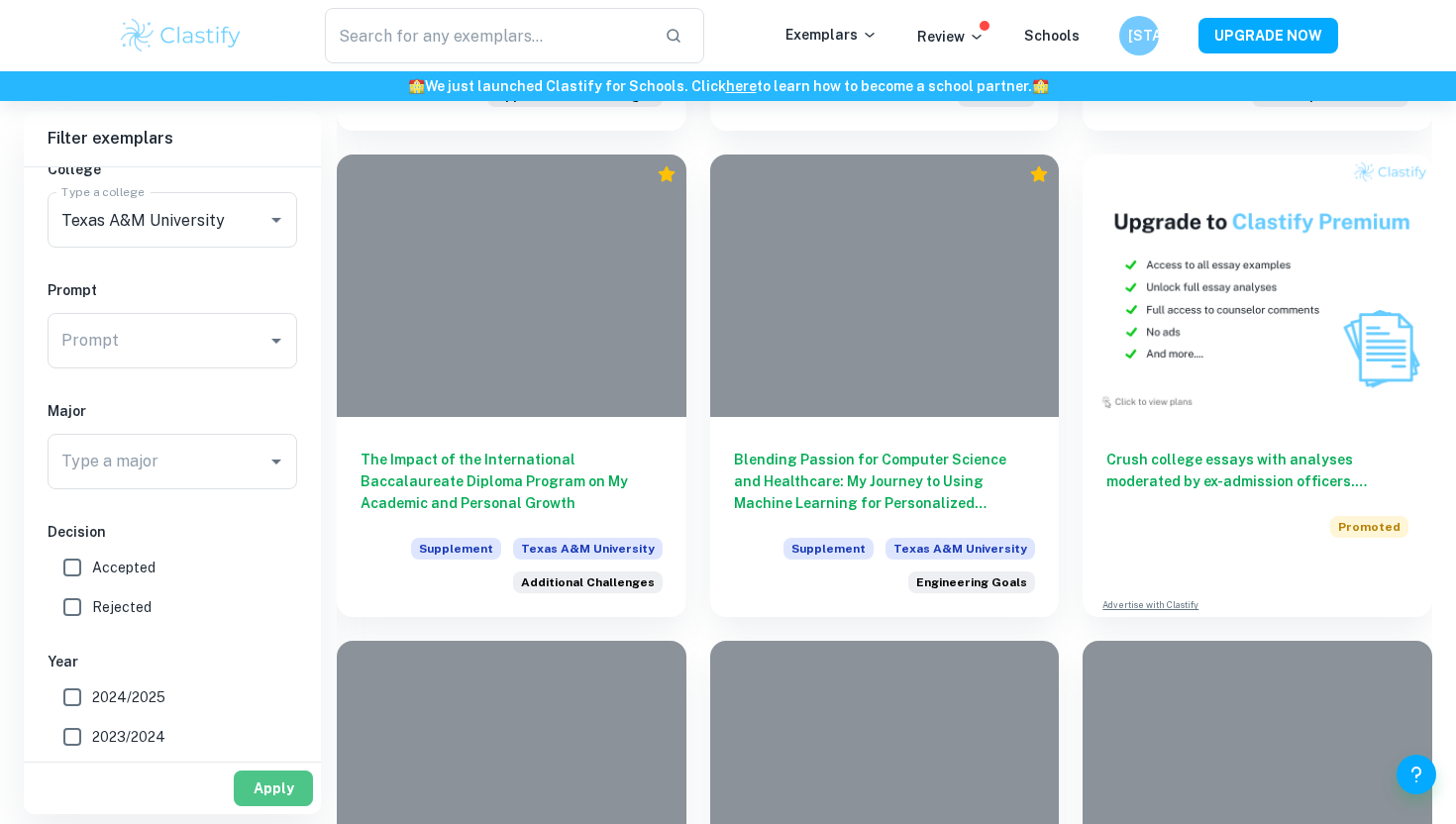 click on "Apply" at bounding box center (273, 788) 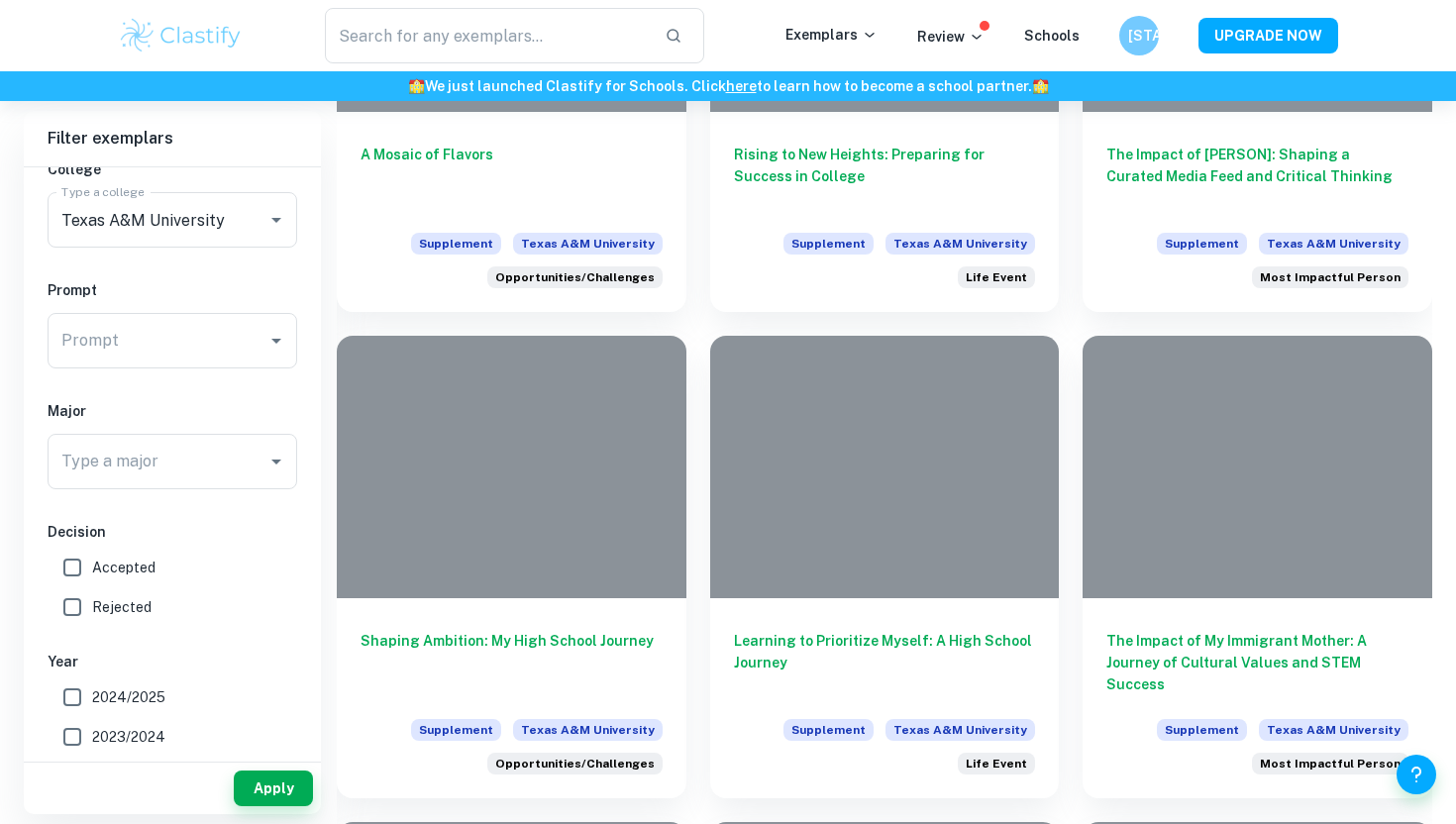 scroll, scrollTop: 1695, scrollLeft: 0, axis: vertical 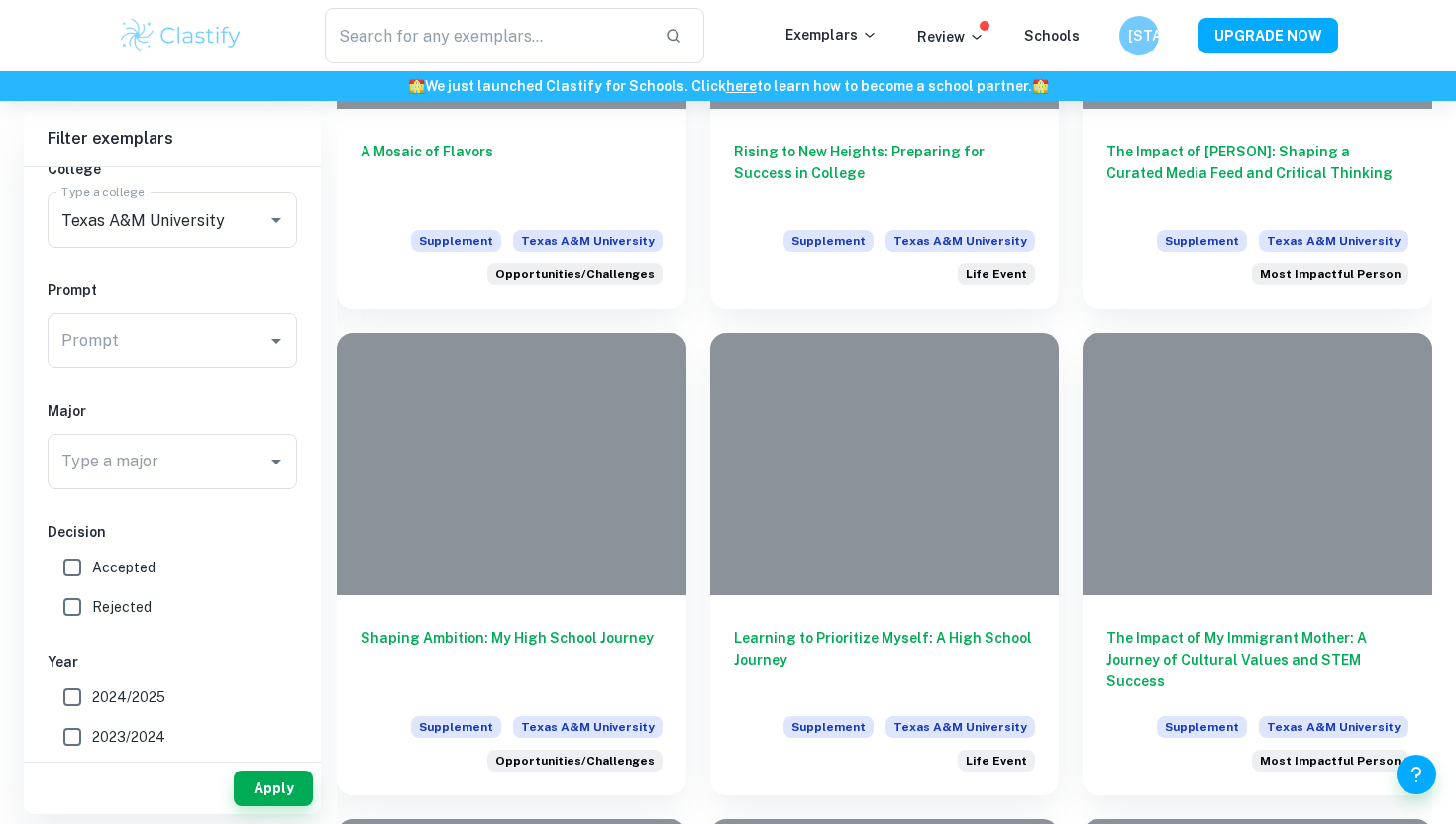 click at bounding box center [511, 464] 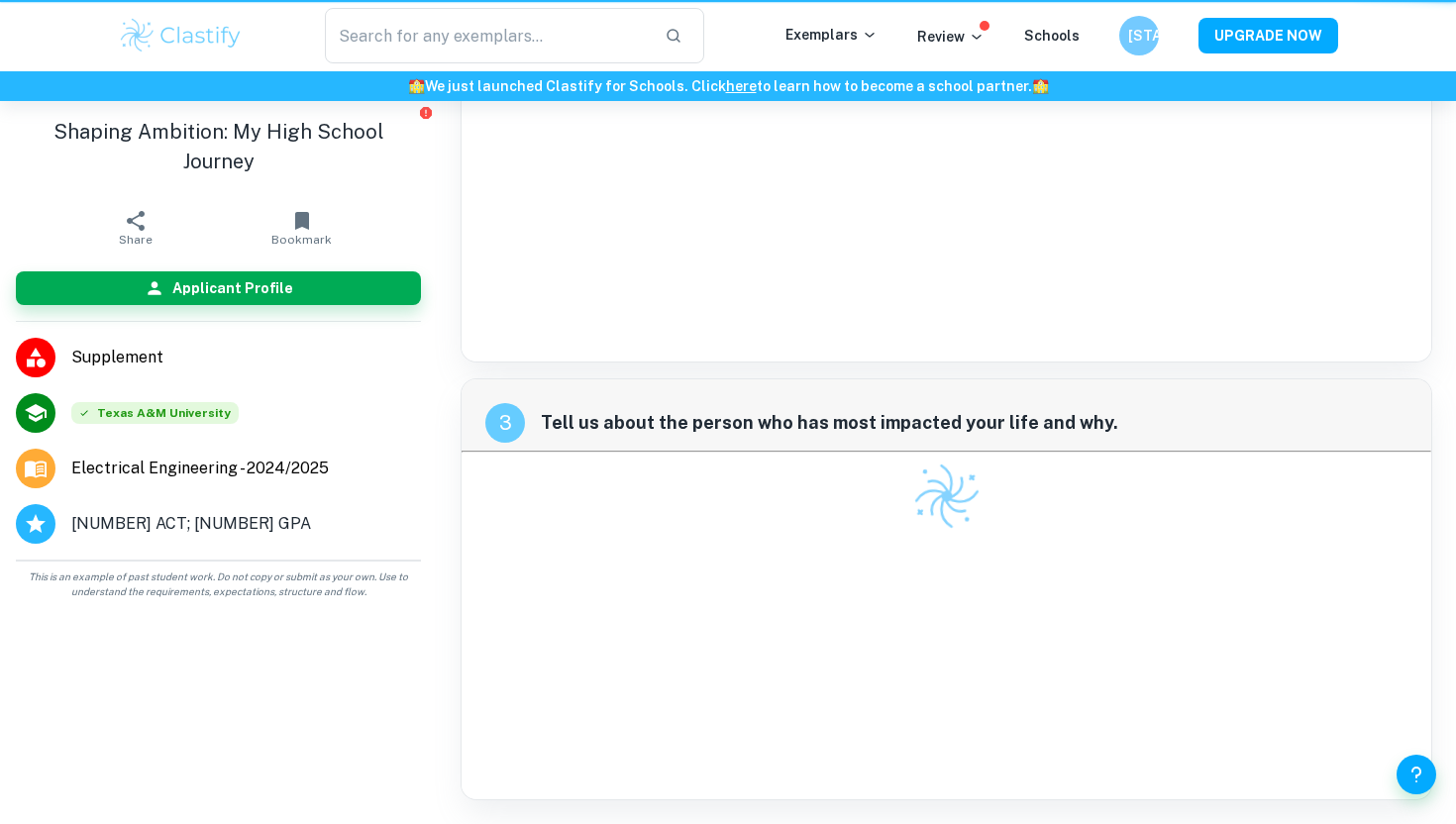 scroll, scrollTop: 0, scrollLeft: 0, axis: both 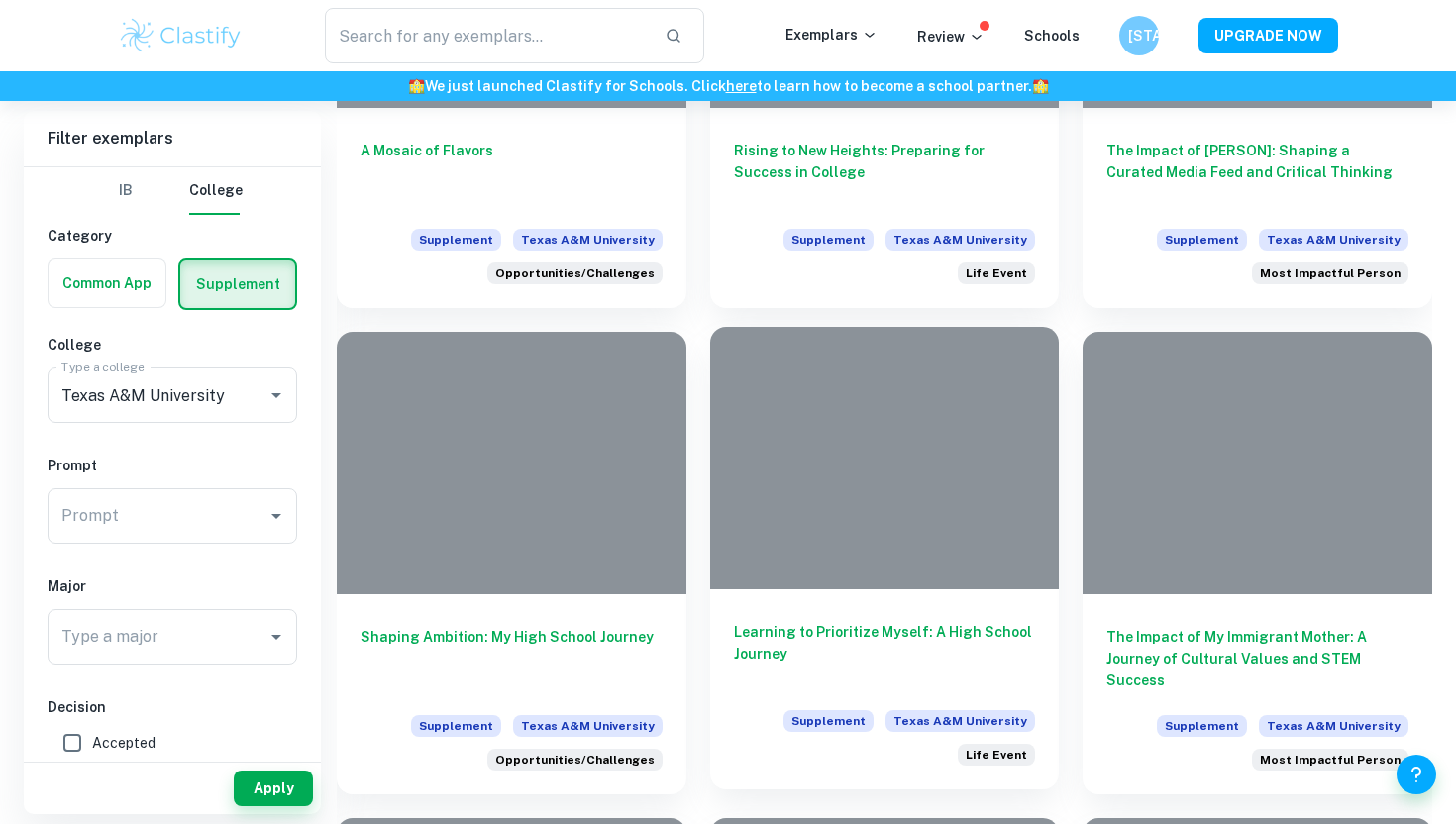 click at bounding box center [884, 458] 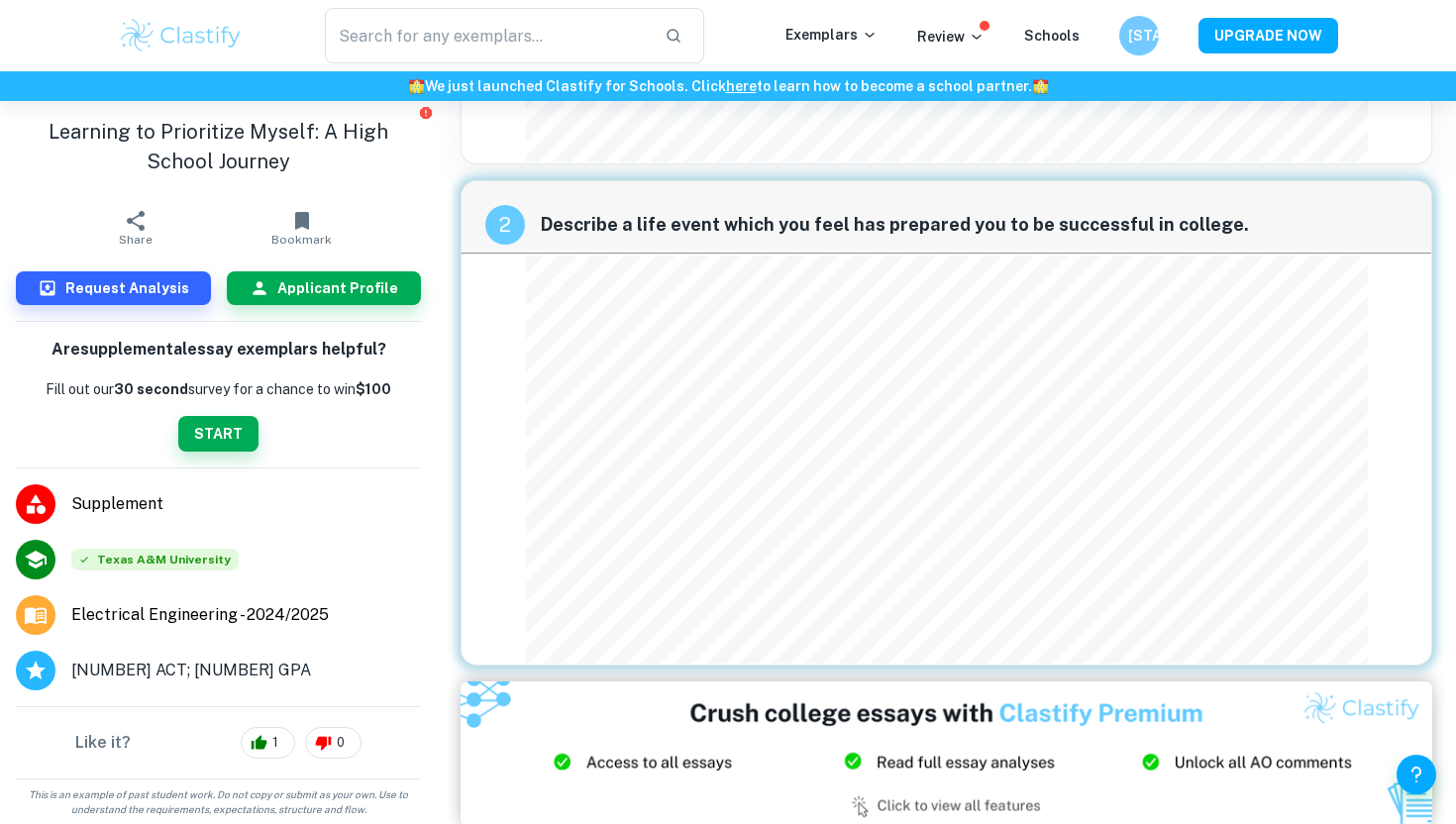 scroll, scrollTop: 1284, scrollLeft: 0, axis: vertical 